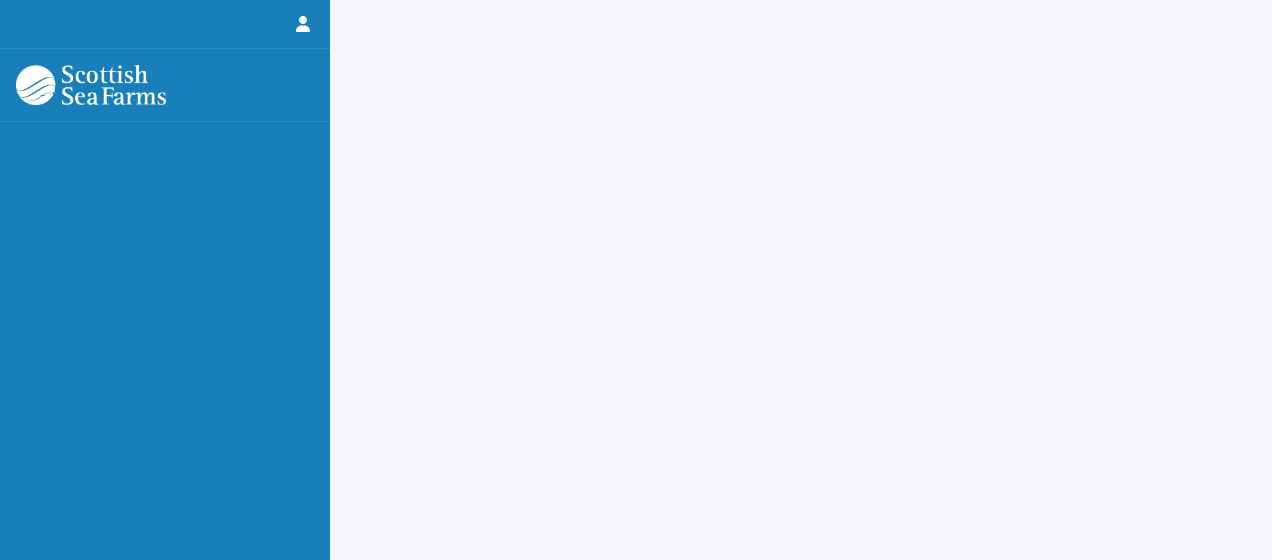 scroll, scrollTop: 0, scrollLeft: 0, axis: both 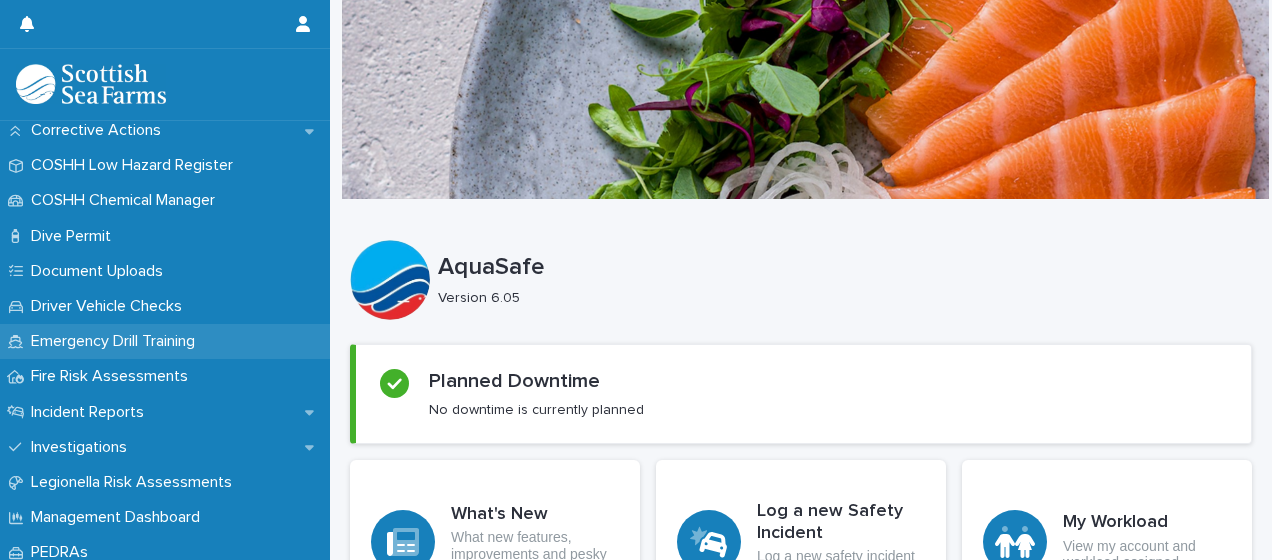 click on "Emergency Drill Training" at bounding box center [117, 341] 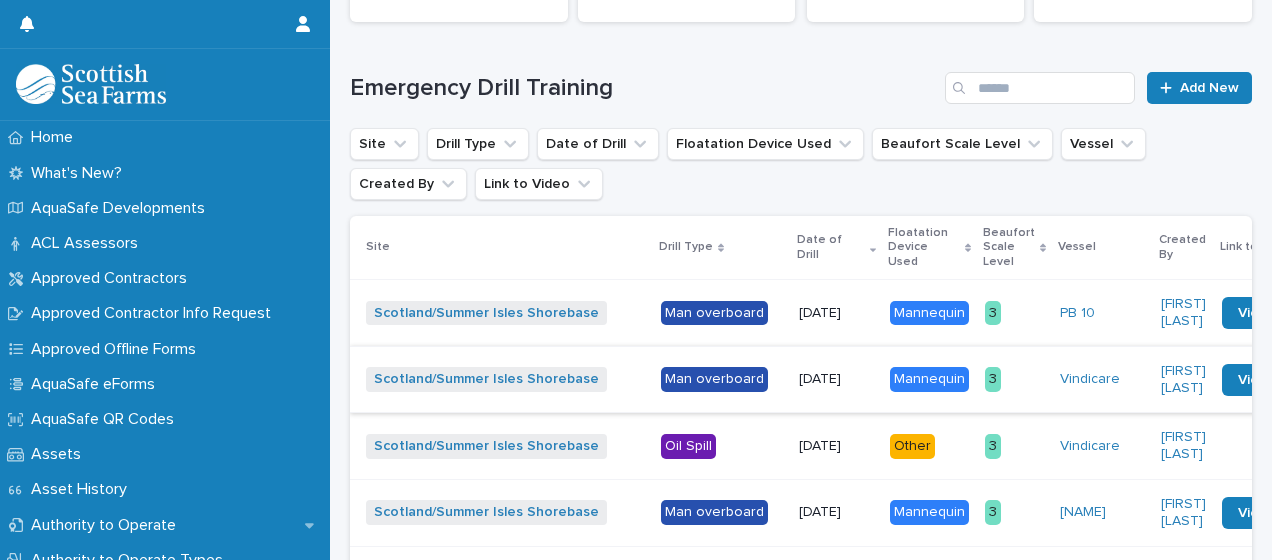 scroll, scrollTop: 500, scrollLeft: 0, axis: vertical 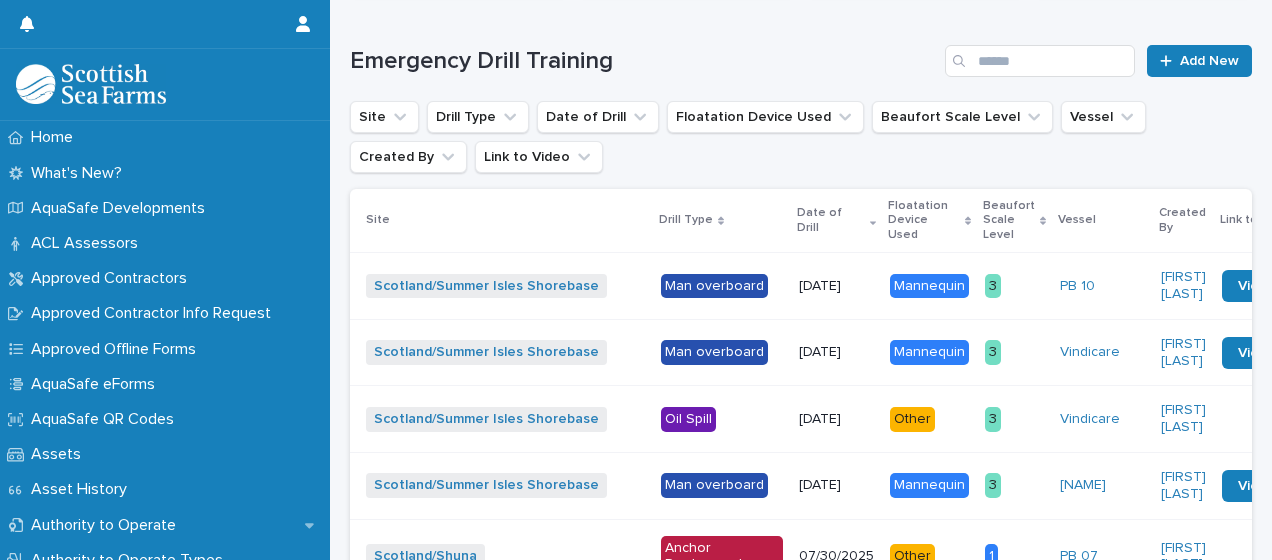 click on "Oil Spill" at bounding box center [688, 419] 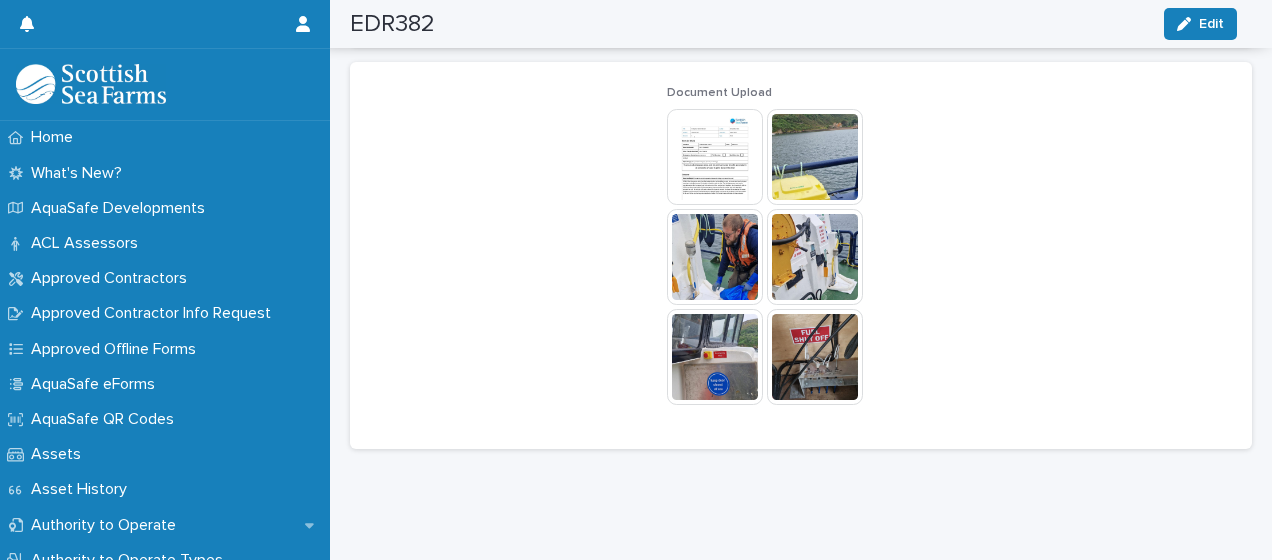 scroll, scrollTop: 1258, scrollLeft: 0, axis: vertical 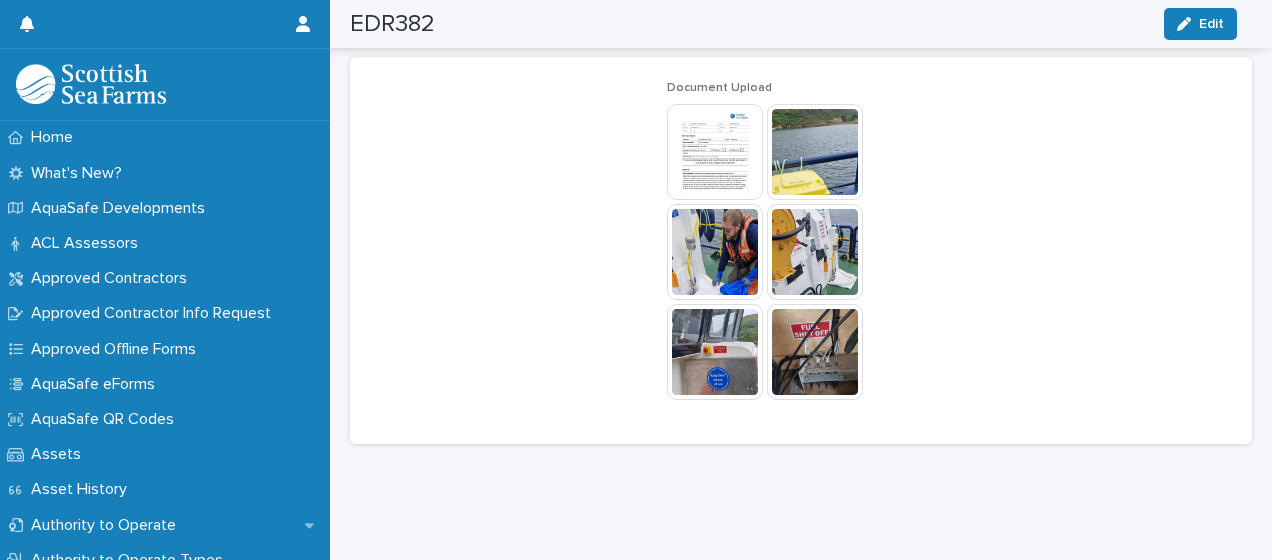 click at bounding box center (715, 152) 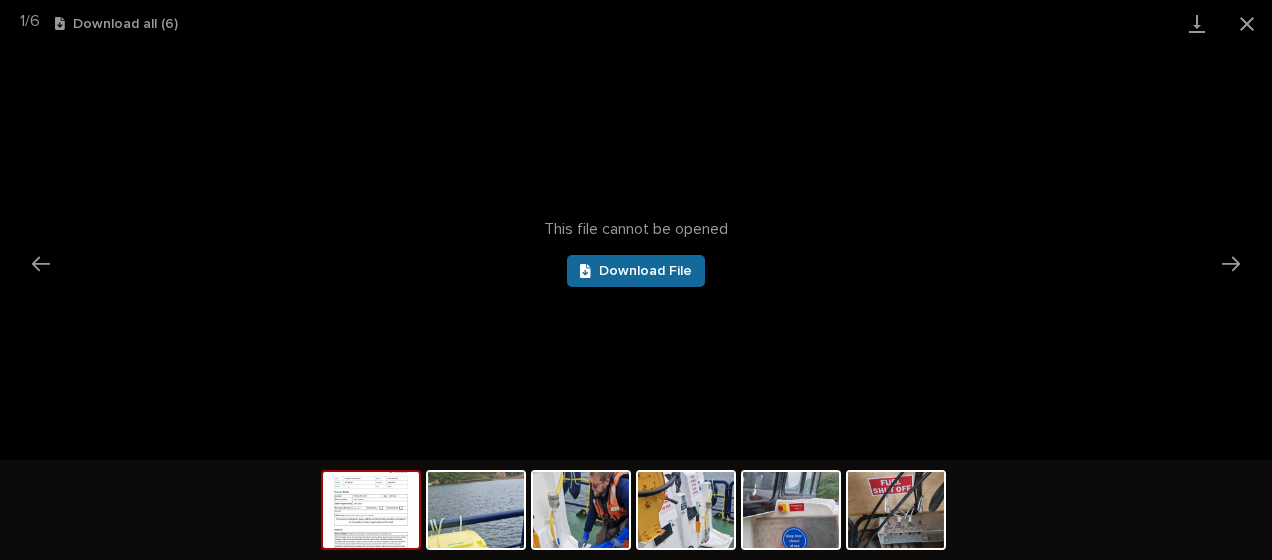 scroll, scrollTop: 0, scrollLeft: 0, axis: both 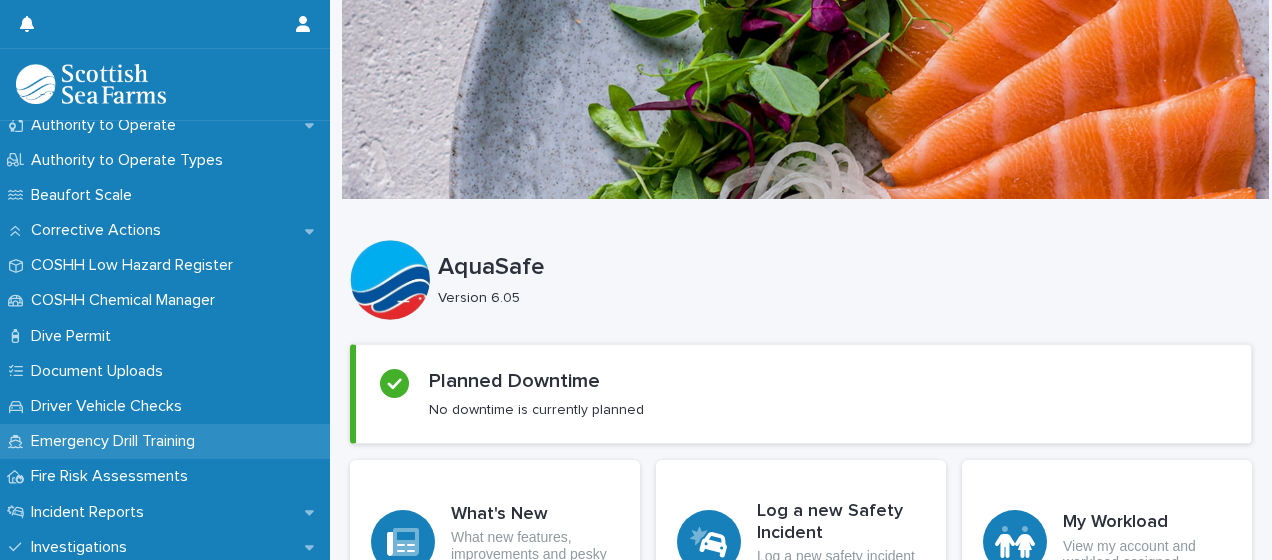 click on "Emergency Drill Training" at bounding box center [117, 441] 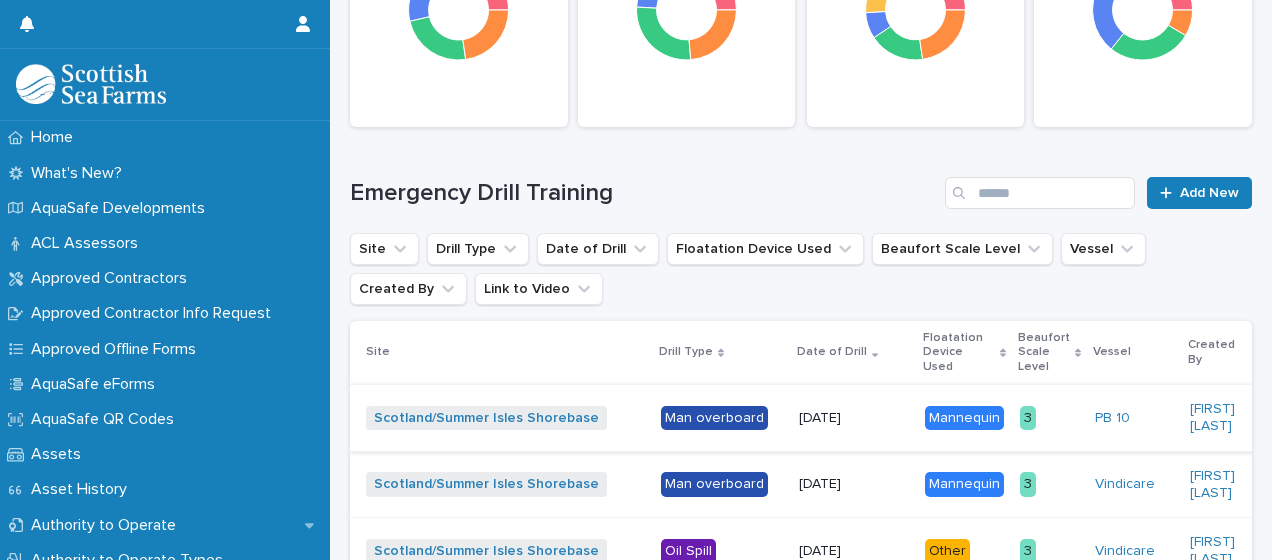 scroll, scrollTop: 400, scrollLeft: 0, axis: vertical 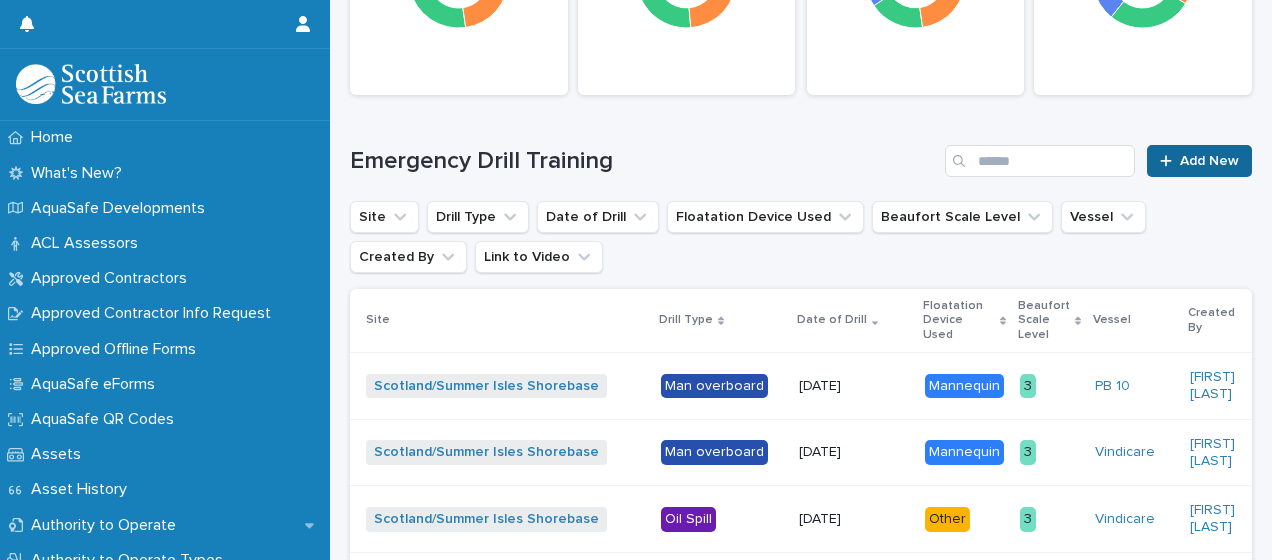 click on "Add New" at bounding box center (1209, 161) 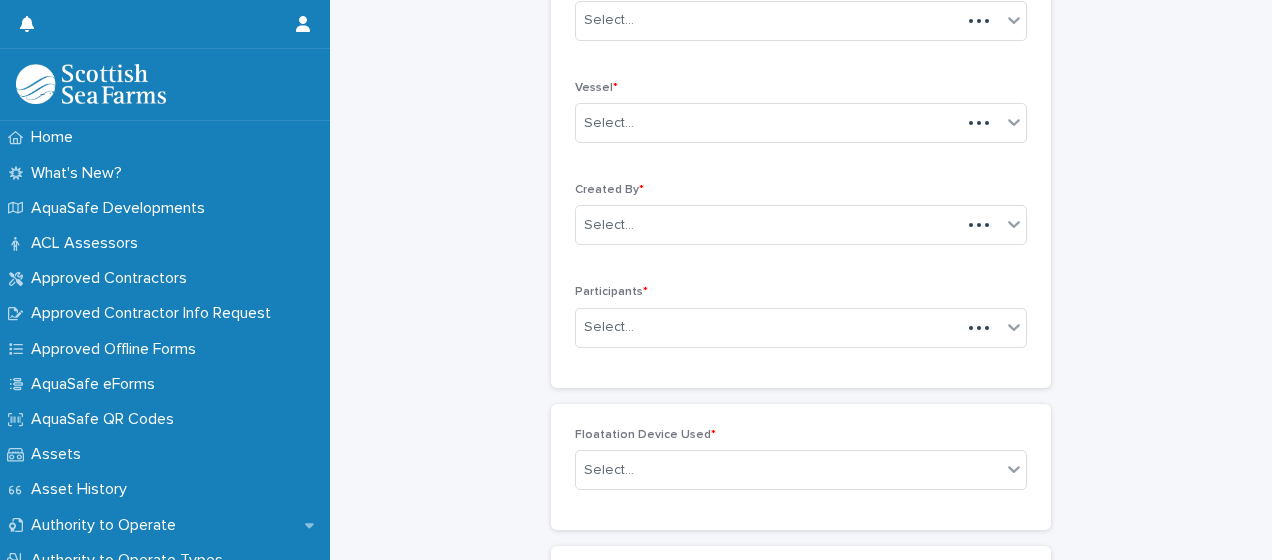 scroll, scrollTop: 201, scrollLeft: 0, axis: vertical 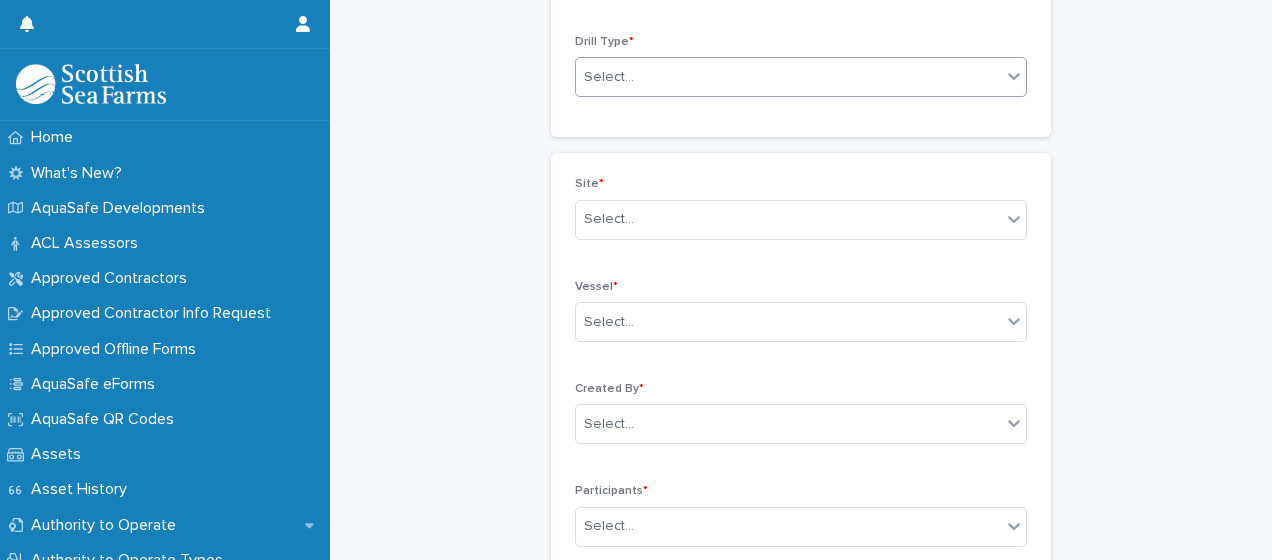 click on "Select..." at bounding box center [788, 77] 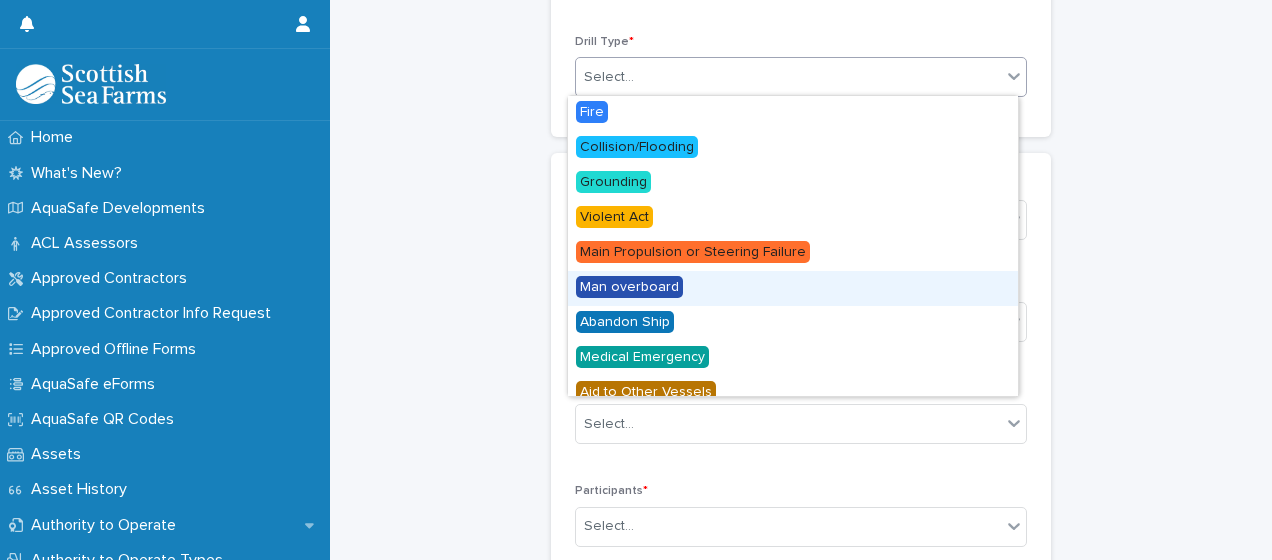 click on "Man overboard" at bounding box center (629, 287) 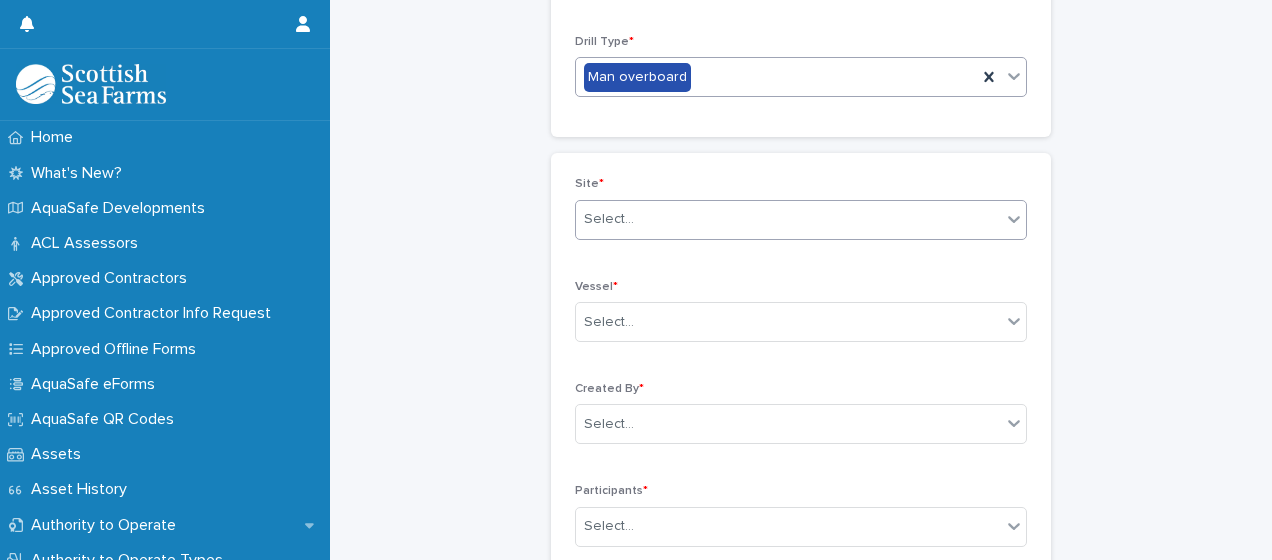 click on "Select..." at bounding box center [788, 219] 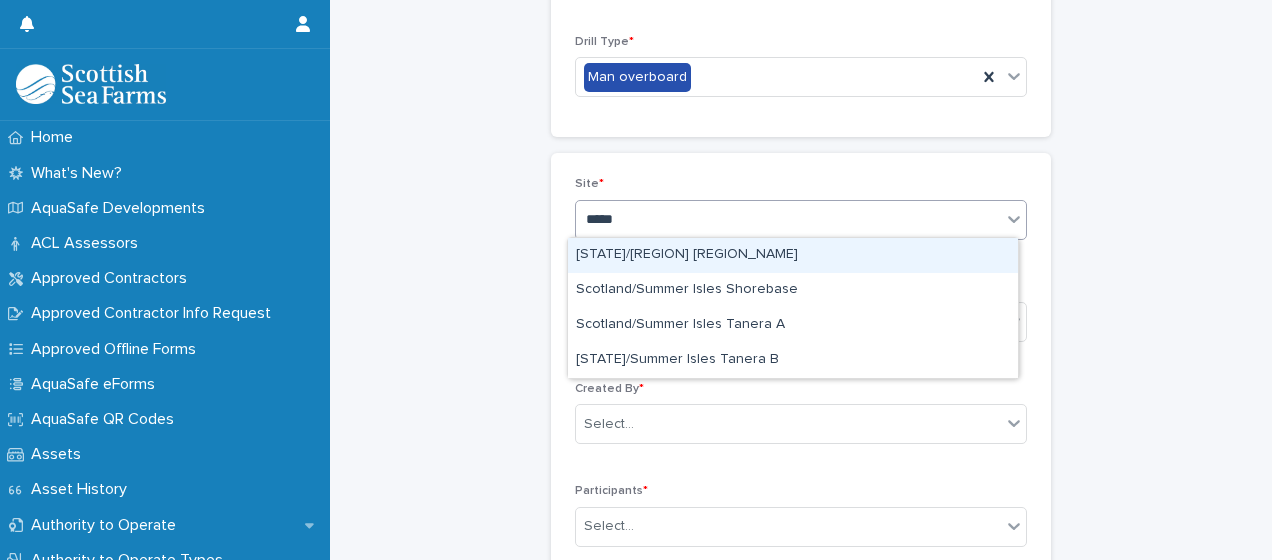 type on "******" 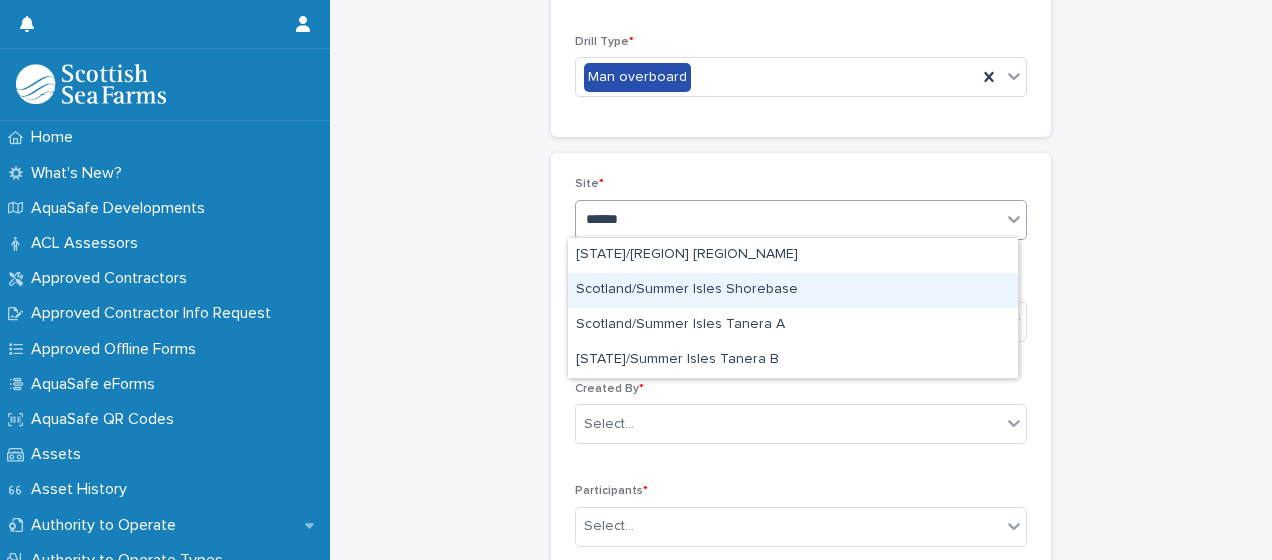 click on "Scotland/Summer Isles Shorebase" at bounding box center [793, 290] 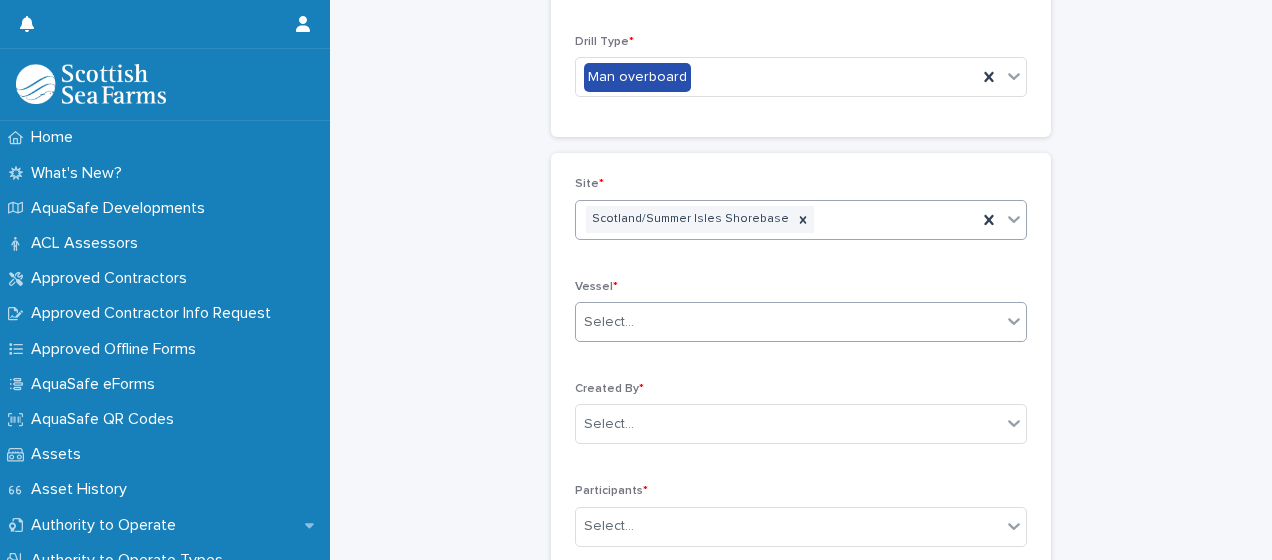 click on "Select..." at bounding box center [788, 322] 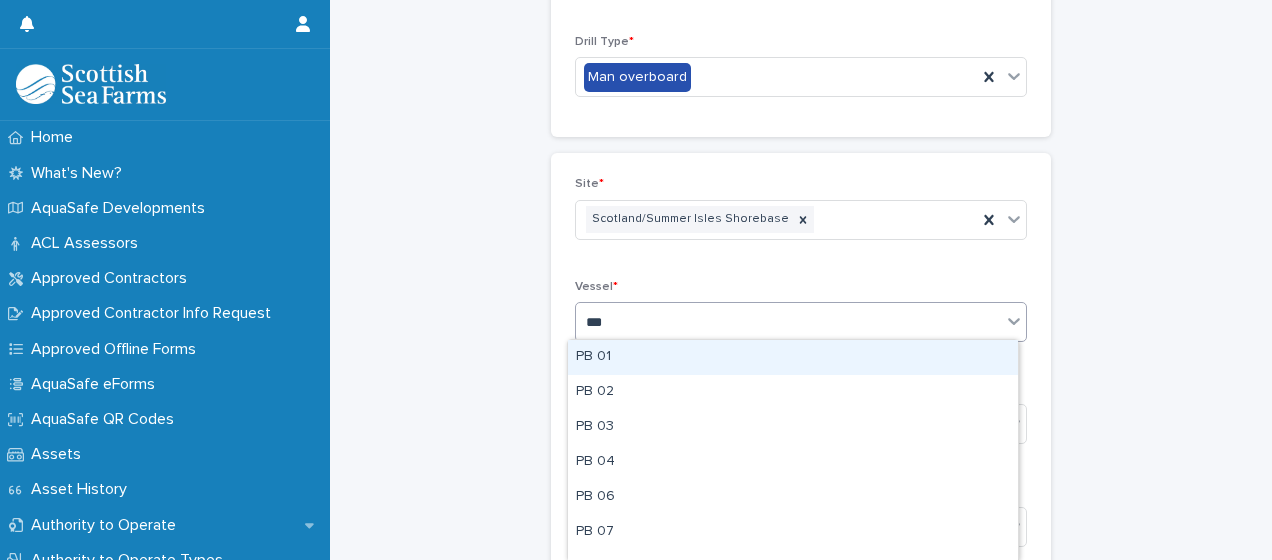 type on "****" 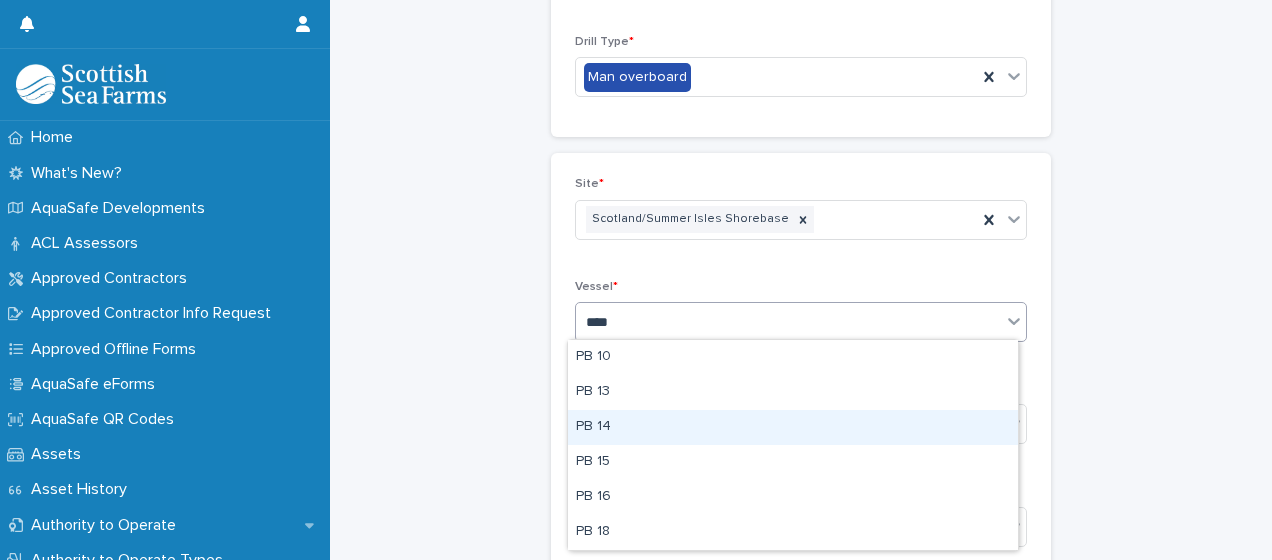 click on "PB 14" at bounding box center (793, 427) 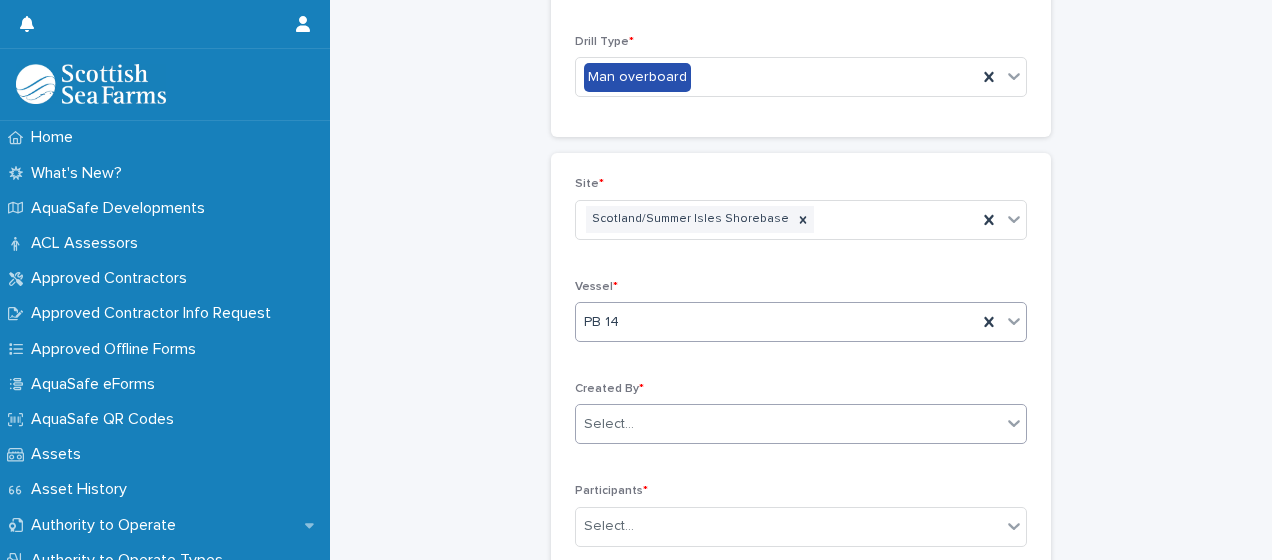 click on "Select..." at bounding box center (788, 424) 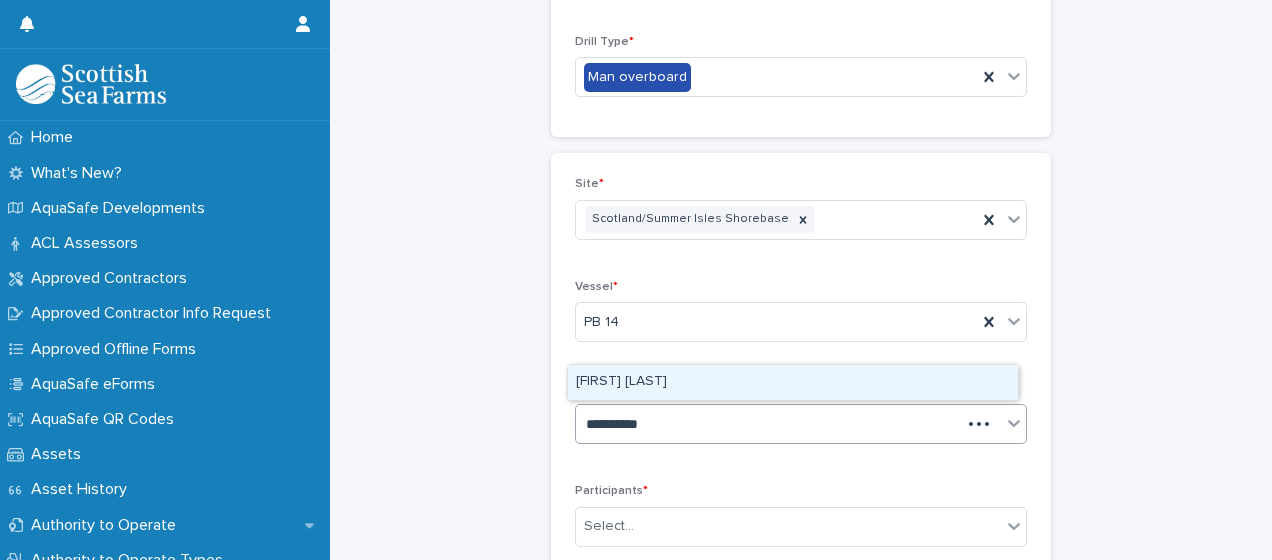 type on "**********" 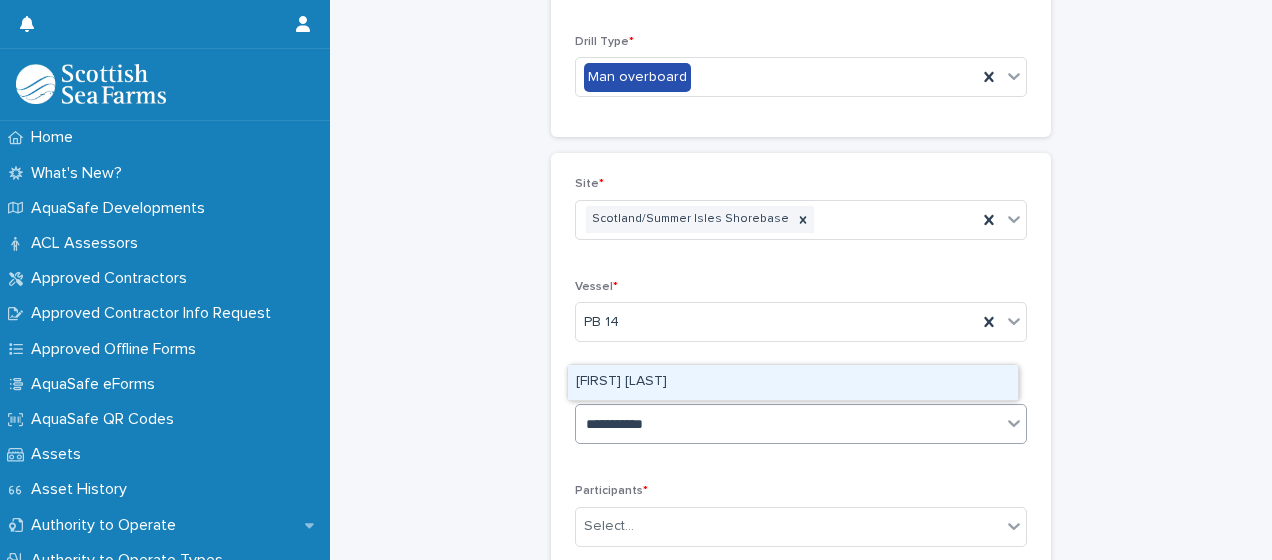 click on "[FIRST] [LAST]" at bounding box center [793, 382] 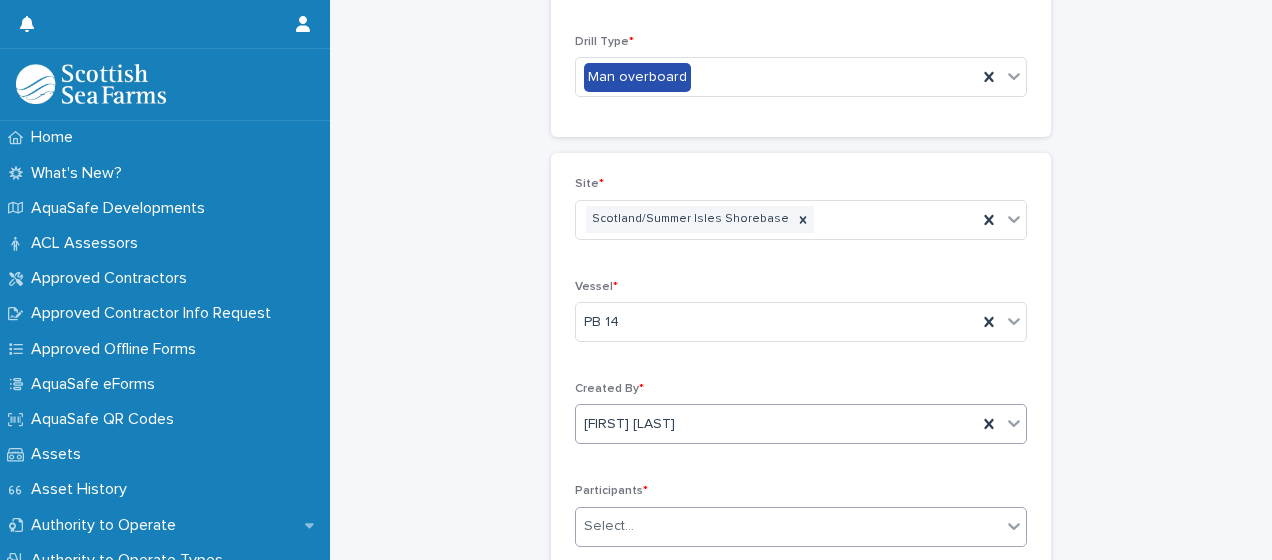 click on "Select..." at bounding box center (788, 526) 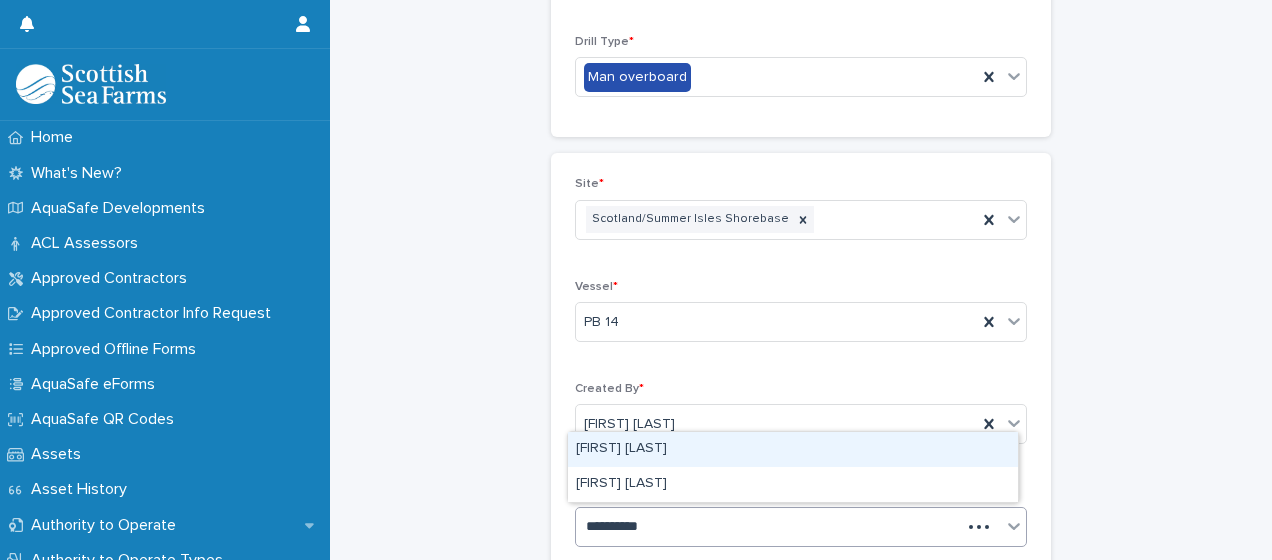 type on "**********" 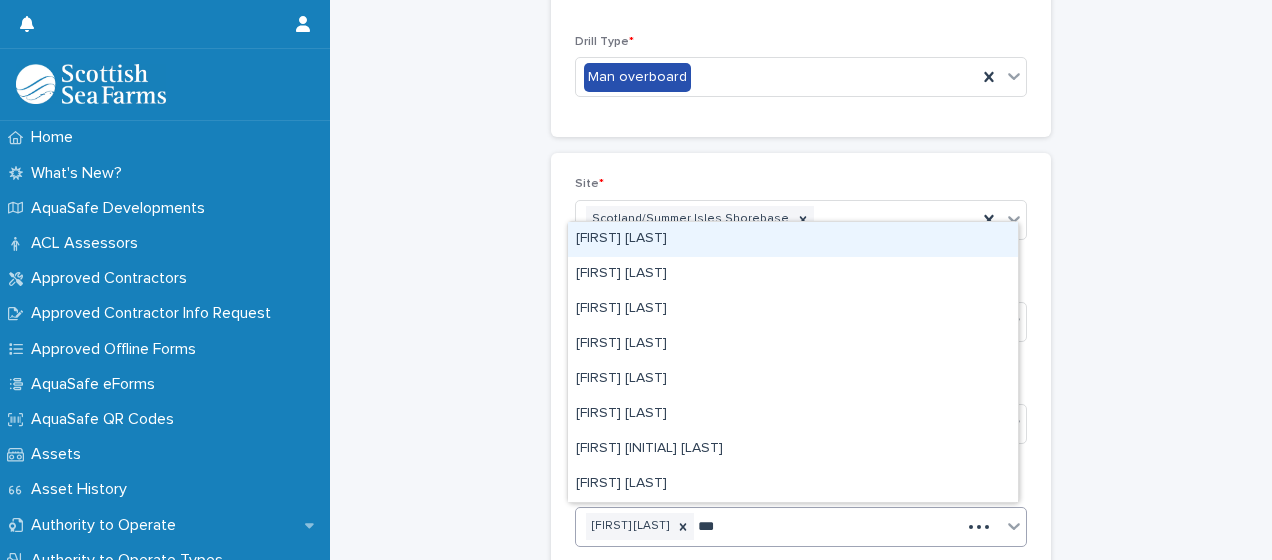 type on "****" 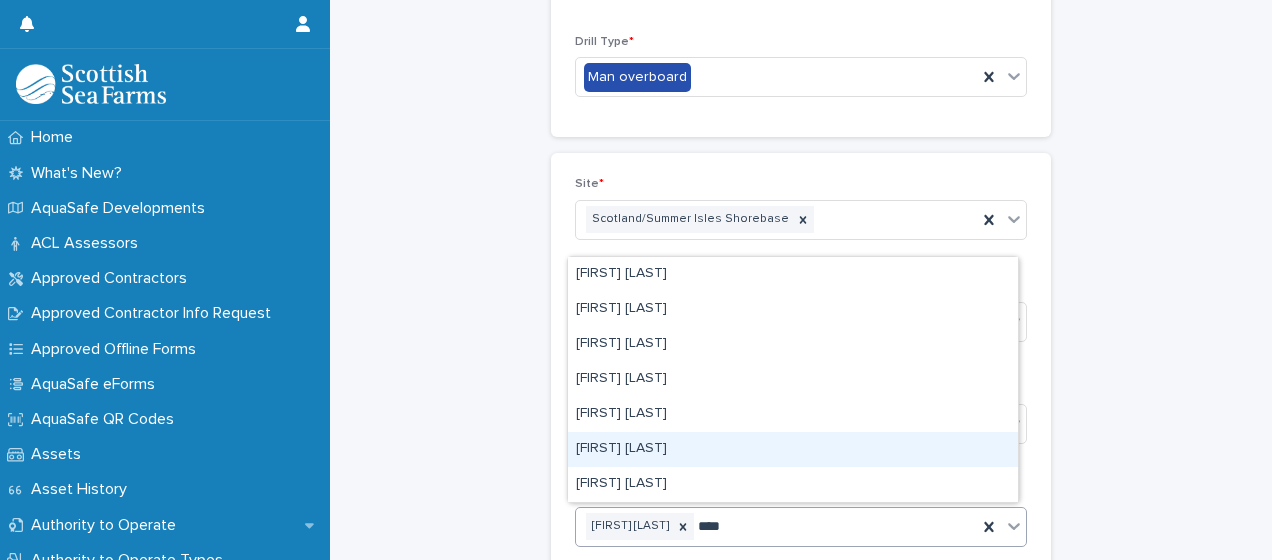 click on "[FIRST] [LAST]" at bounding box center [793, 449] 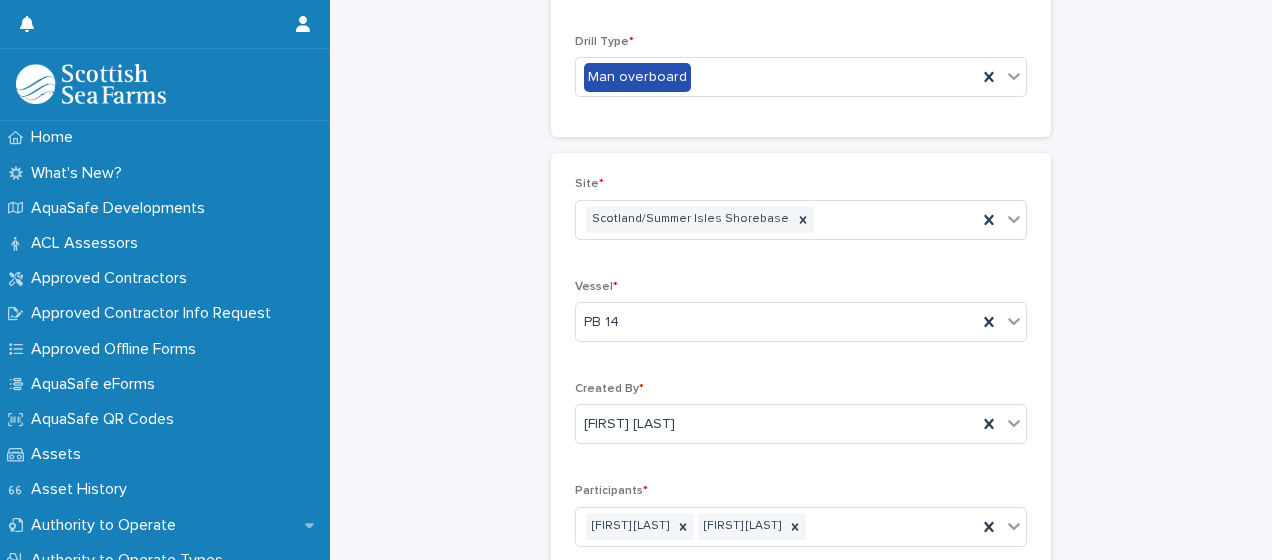 click on "**********" at bounding box center [801, 733] 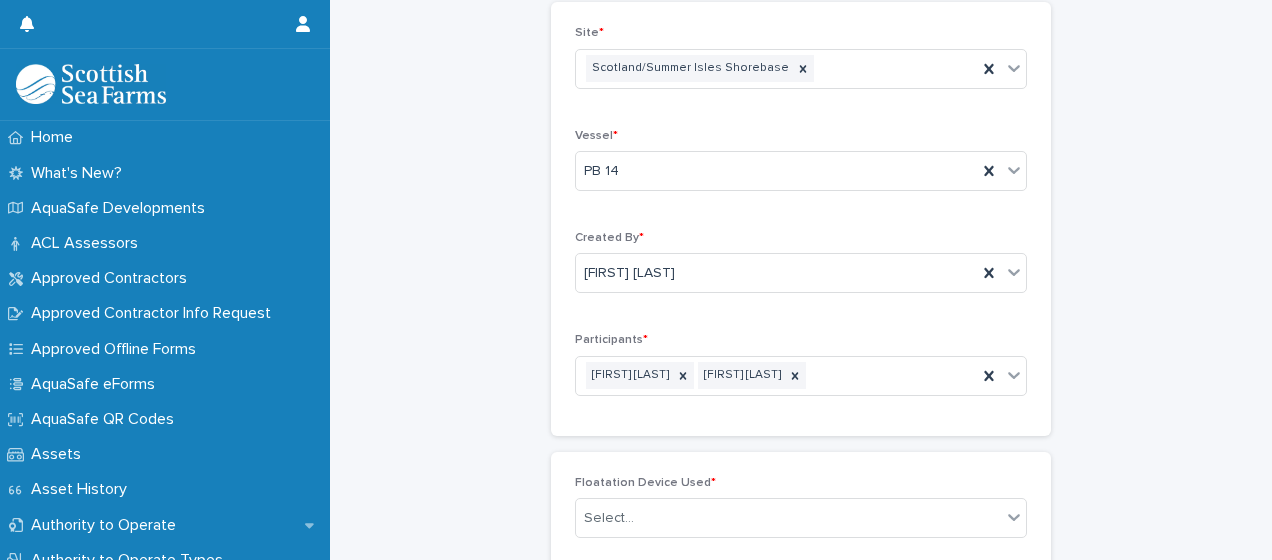 scroll, scrollTop: 501, scrollLeft: 0, axis: vertical 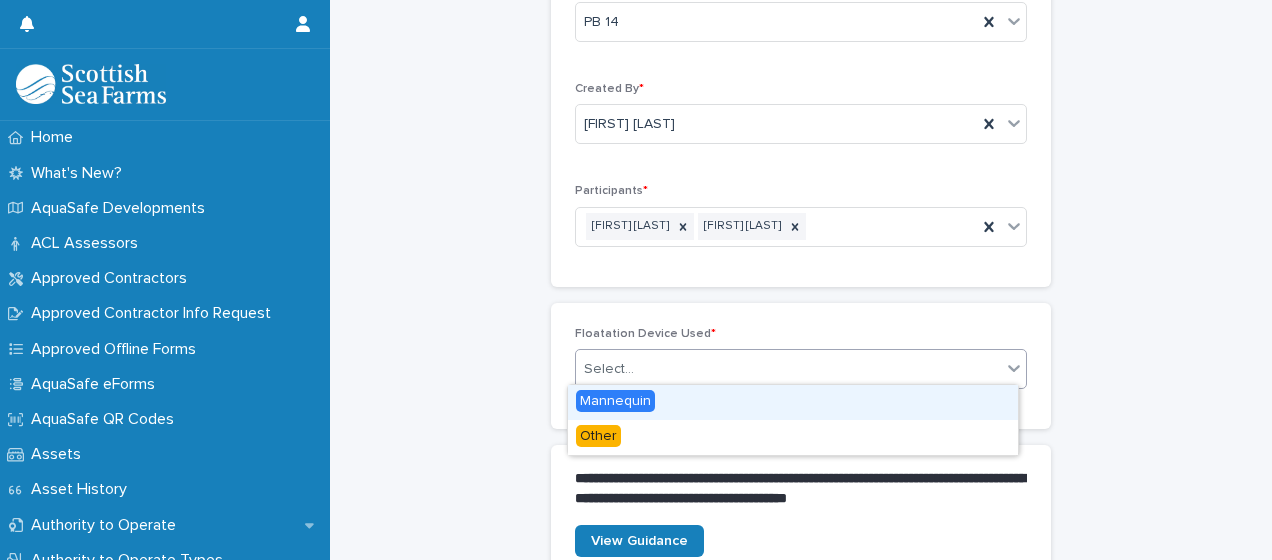 click on "Select..." at bounding box center [788, 369] 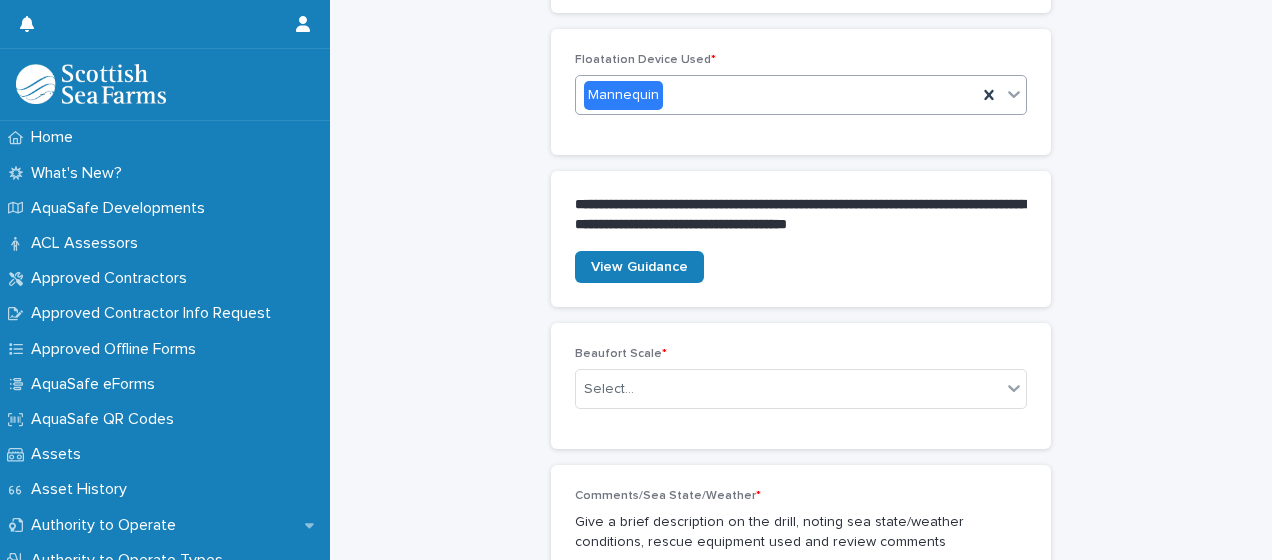 scroll, scrollTop: 801, scrollLeft: 0, axis: vertical 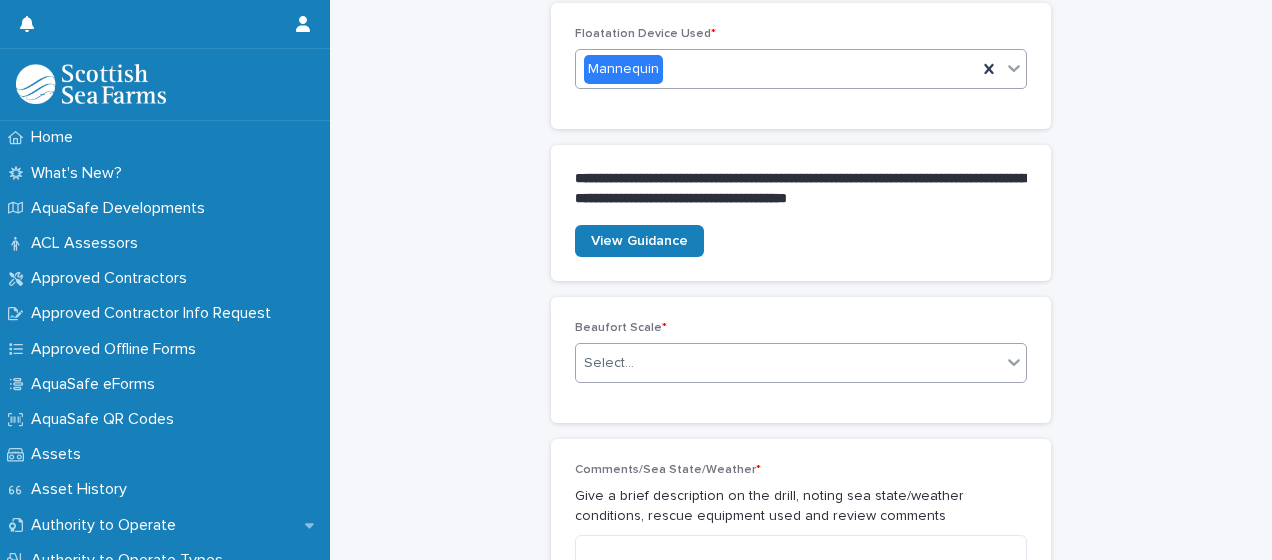 click on "Select..." at bounding box center [788, 363] 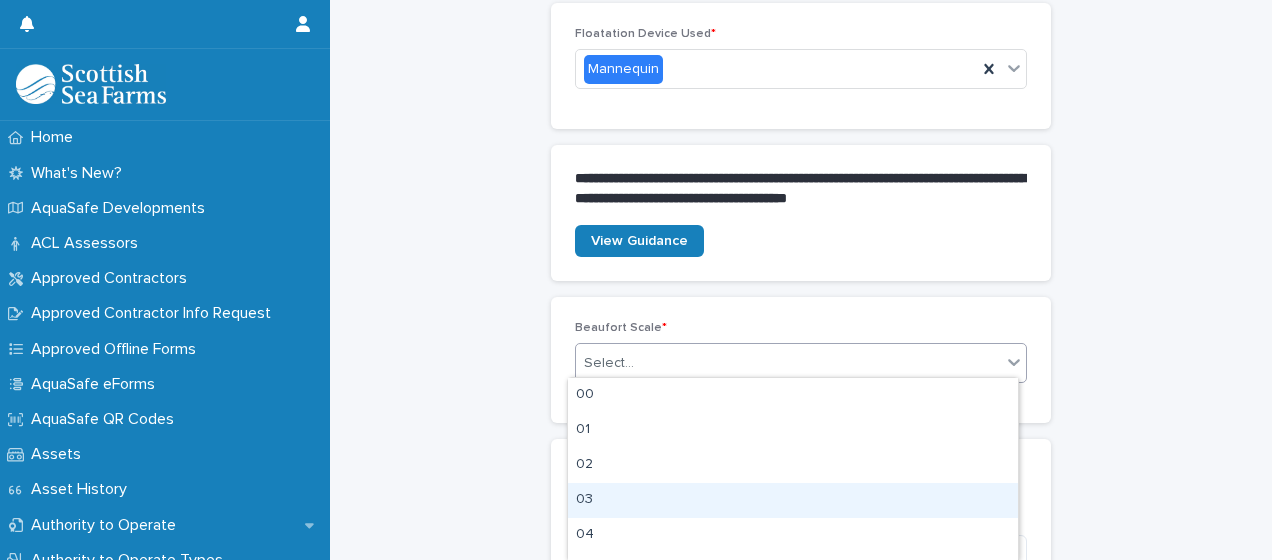 click on "03" at bounding box center [793, 500] 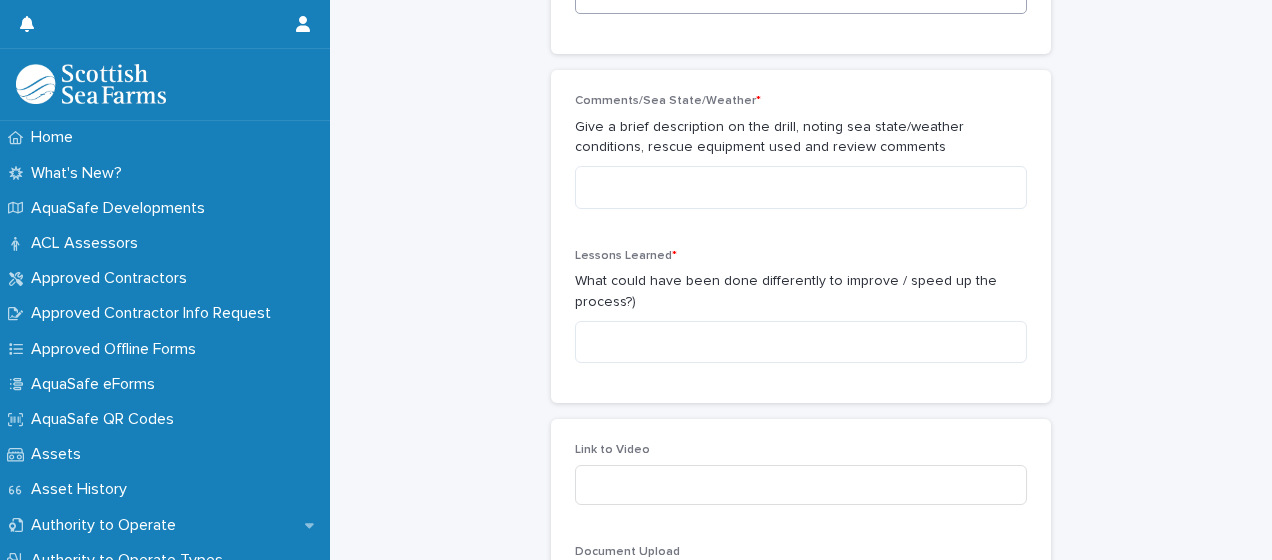 scroll, scrollTop: 1201, scrollLeft: 0, axis: vertical 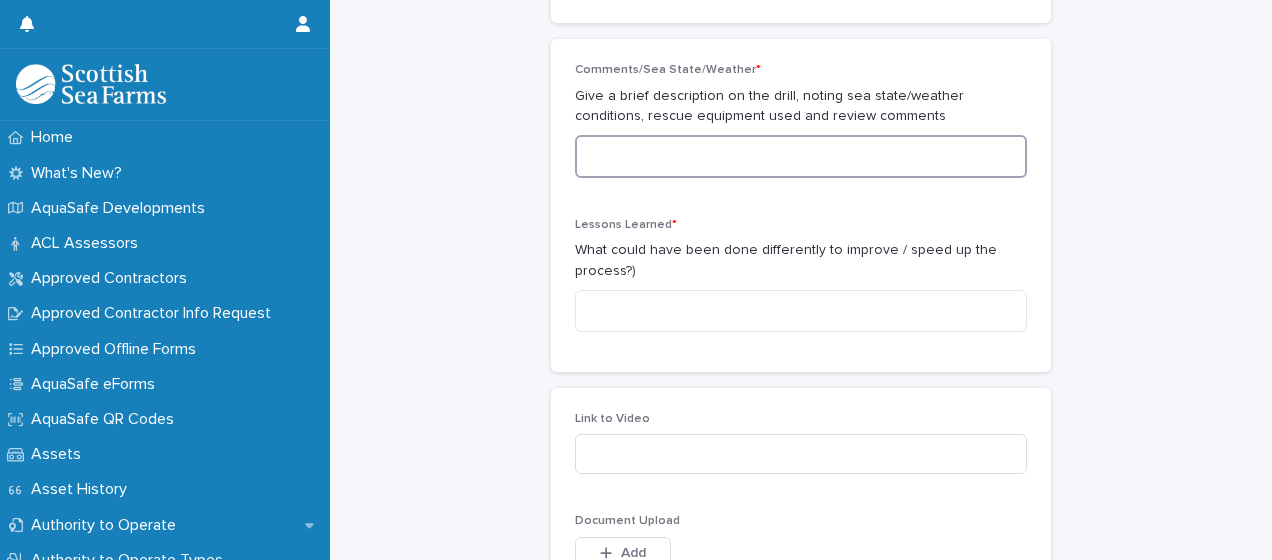 click at bounding box center [801, 156] 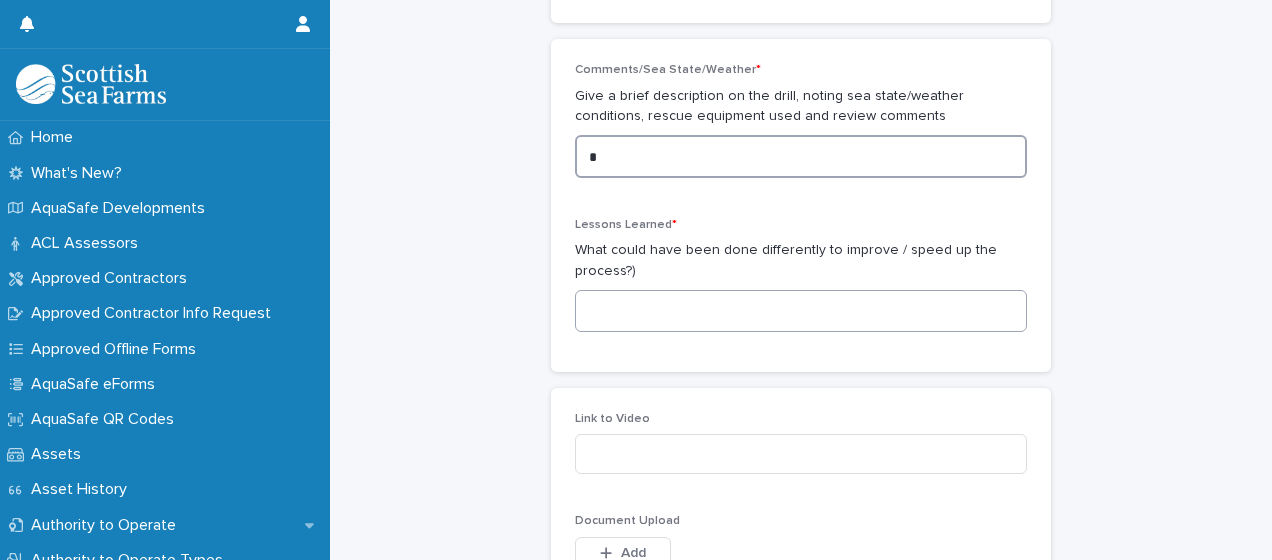 type on "*" 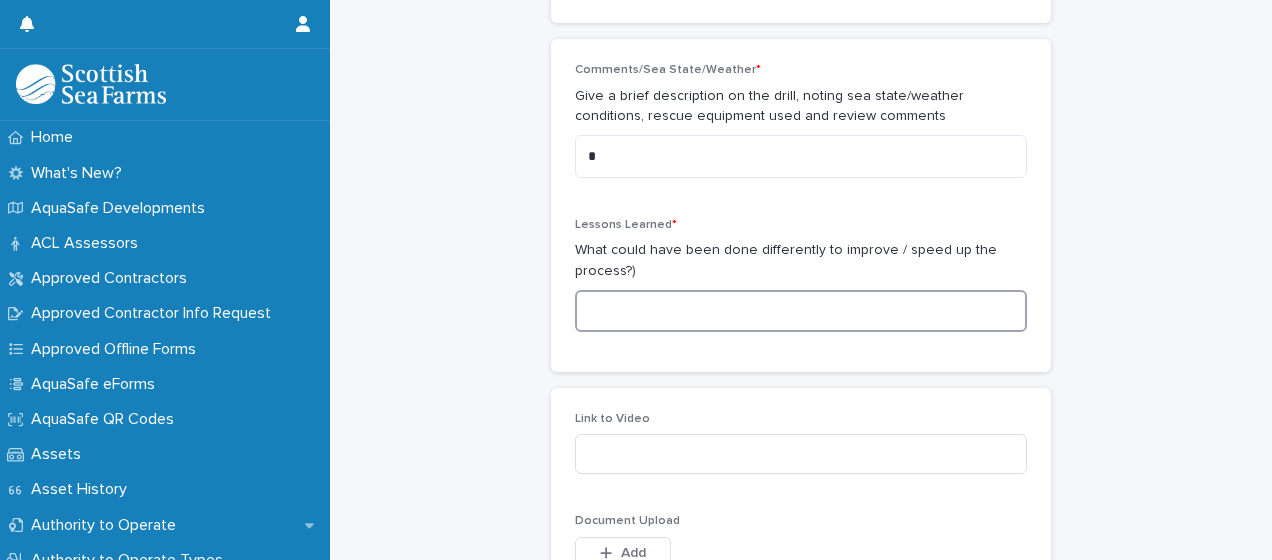 click at bounding box center [801, 311] 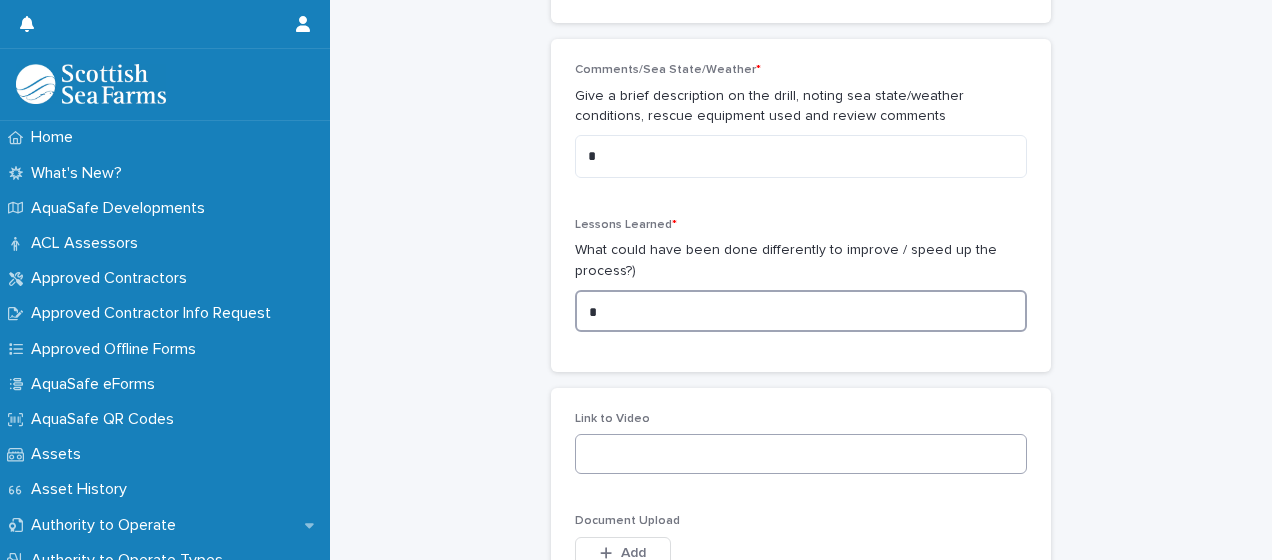 type on "*" 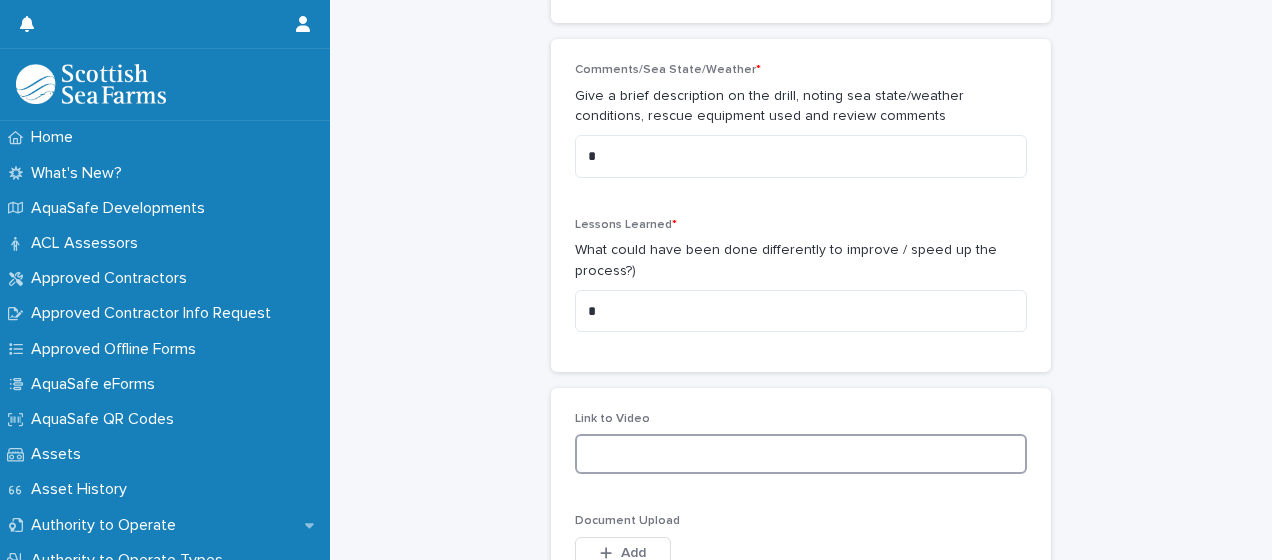 click at bounding box center [801, 454] 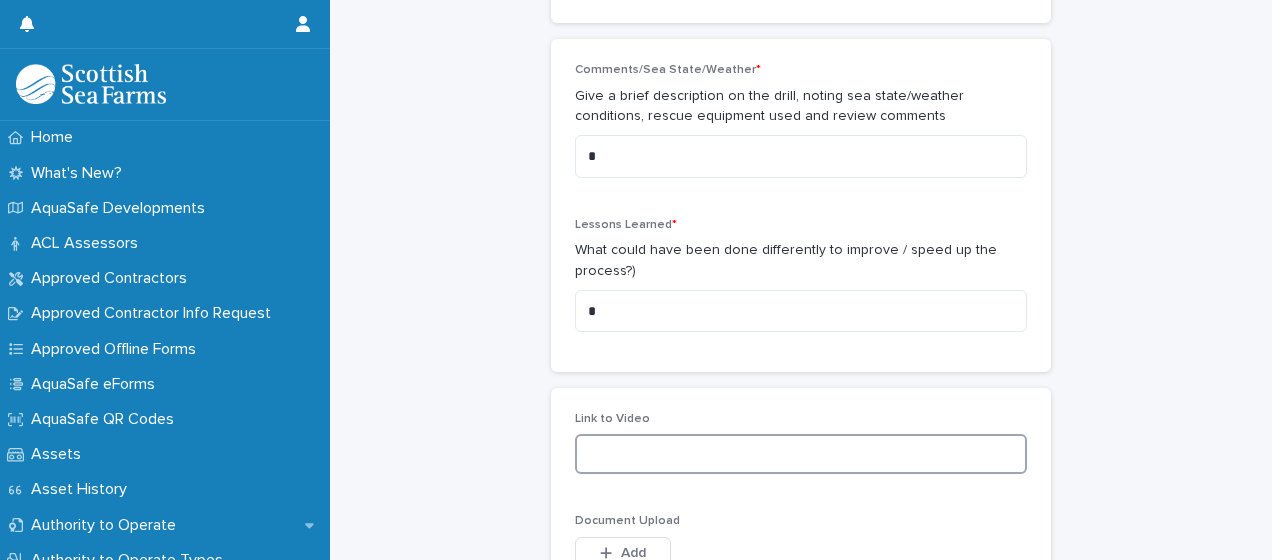 paste on "**********" 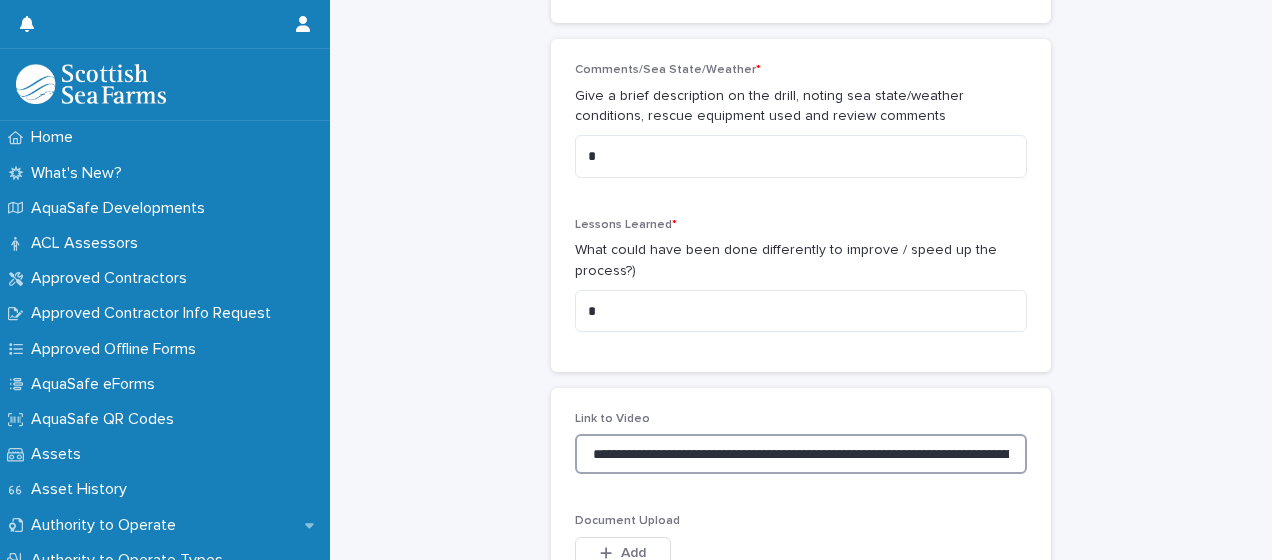 scroll, scrollTop: 0, scrollLeft: 615, axis: horizontal 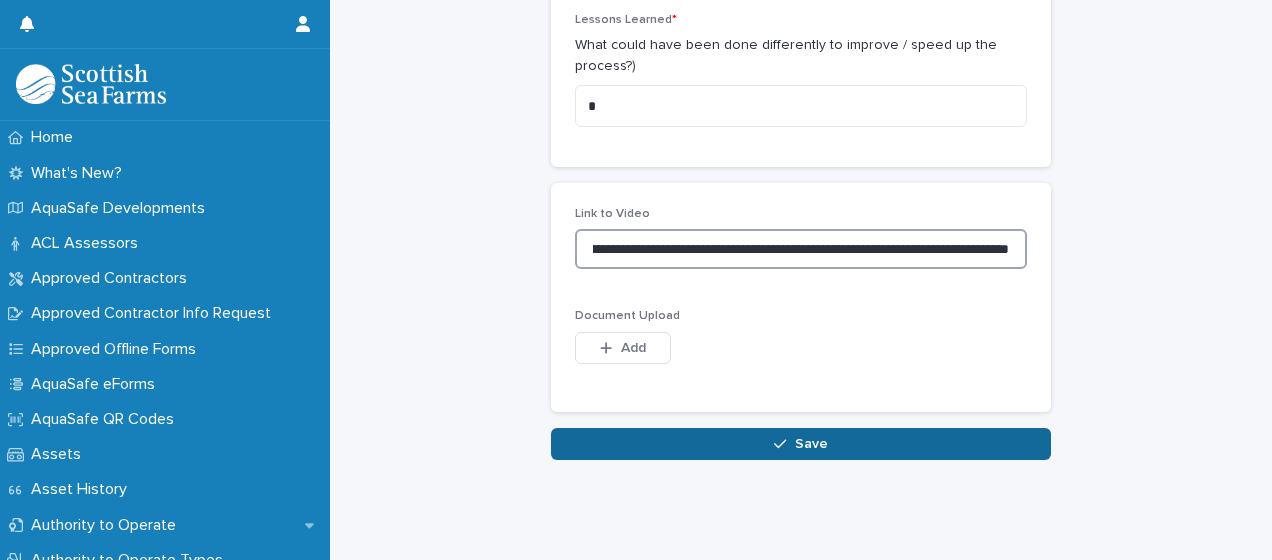 type on "**********" 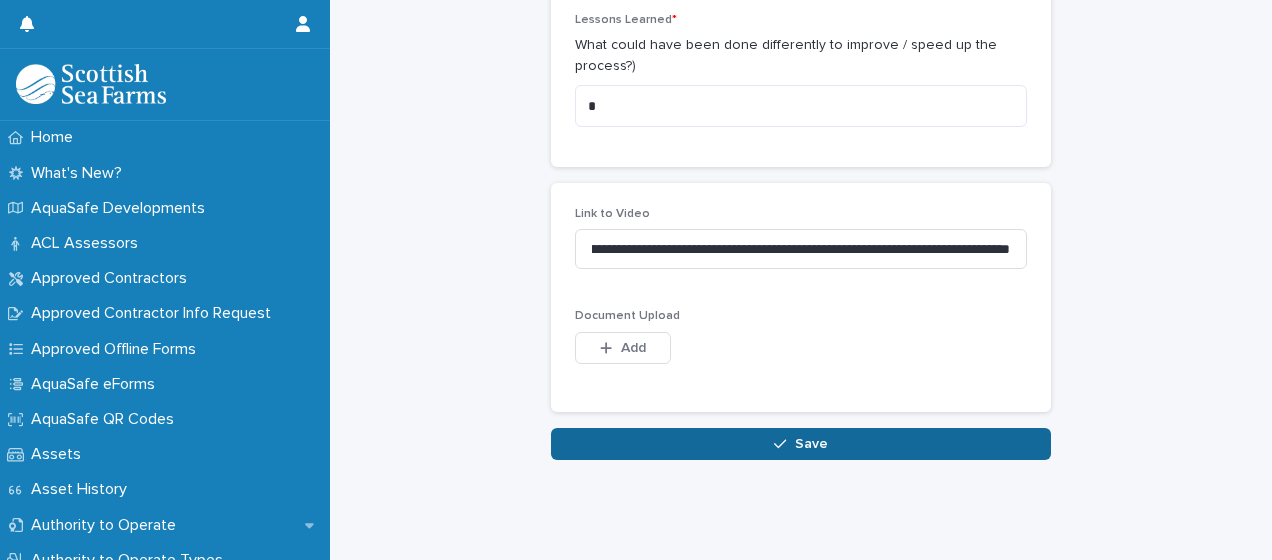 click on "Save" at bounding box center (801, 444) 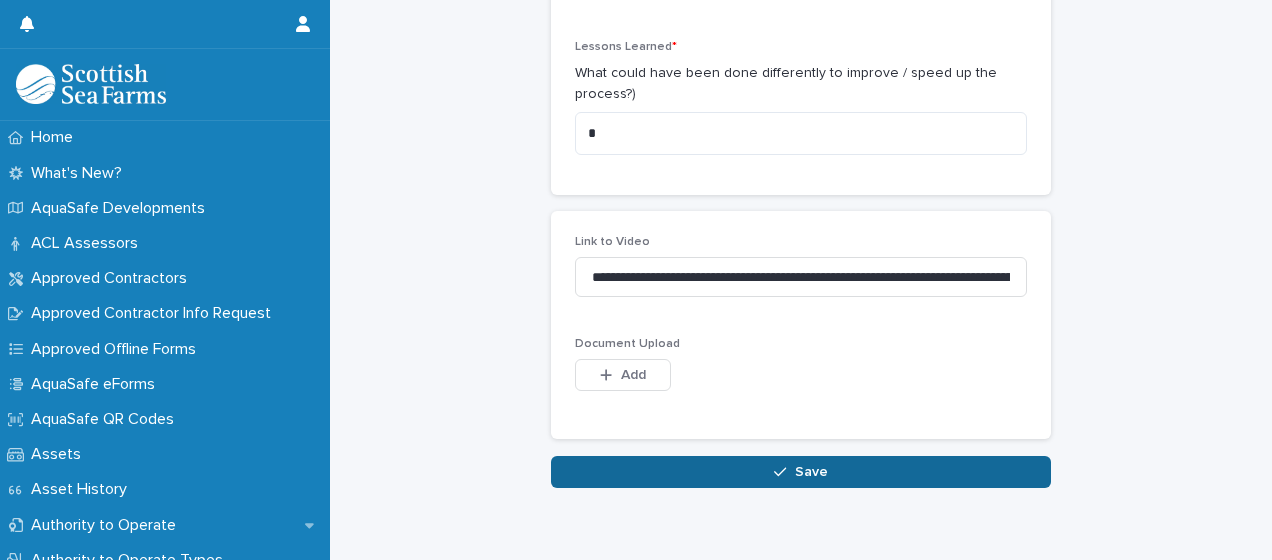 scroll, scrollTop: 138, scrollLeft: 0, axis: vertical 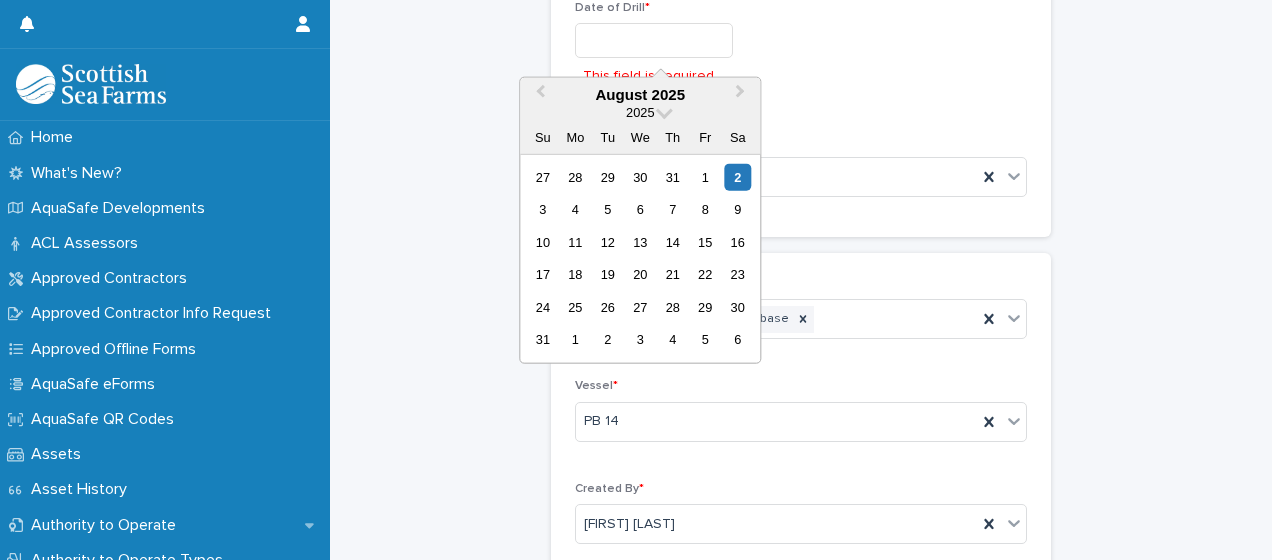 click at bounding box center [654, 40] 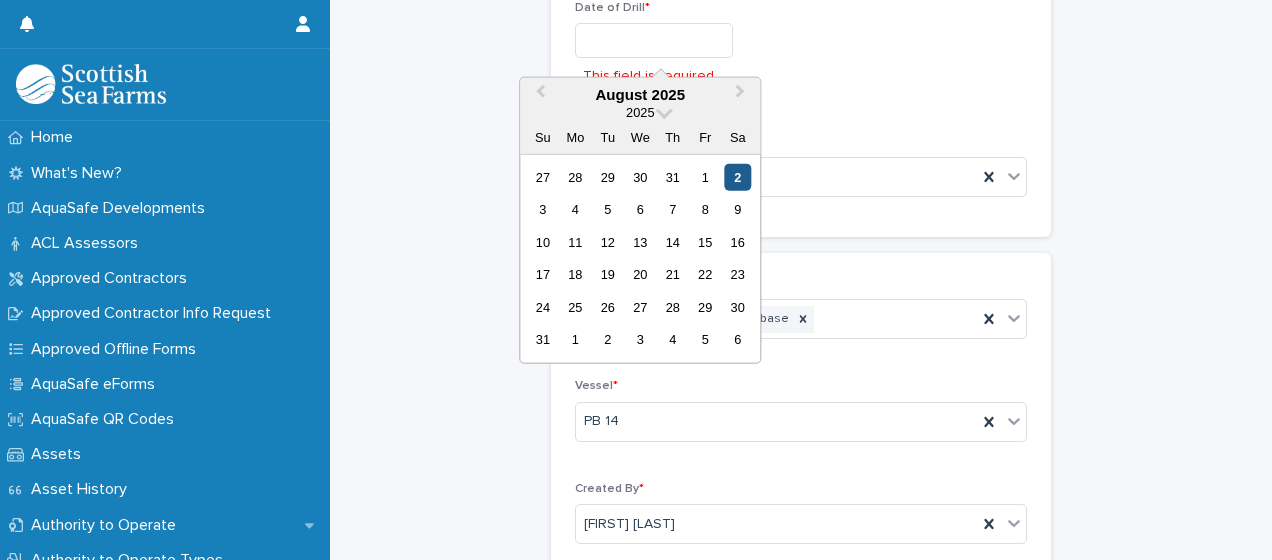 click on "2" at bounding box center (737, 177) 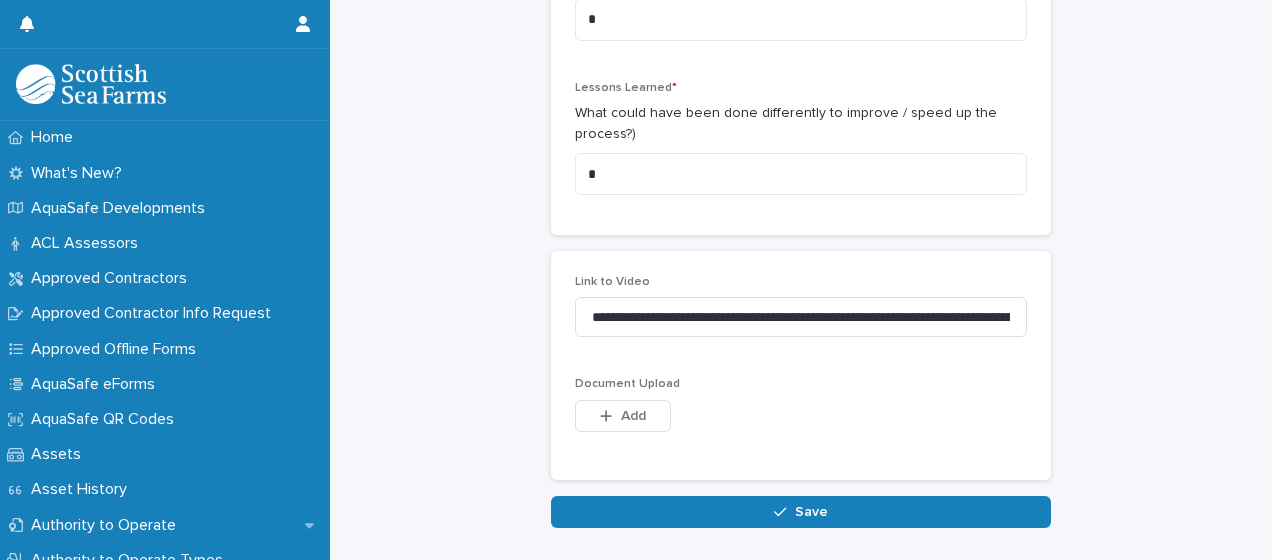 scroll, scrollTop: 1415, scrollLeft: 0, axis: vertical 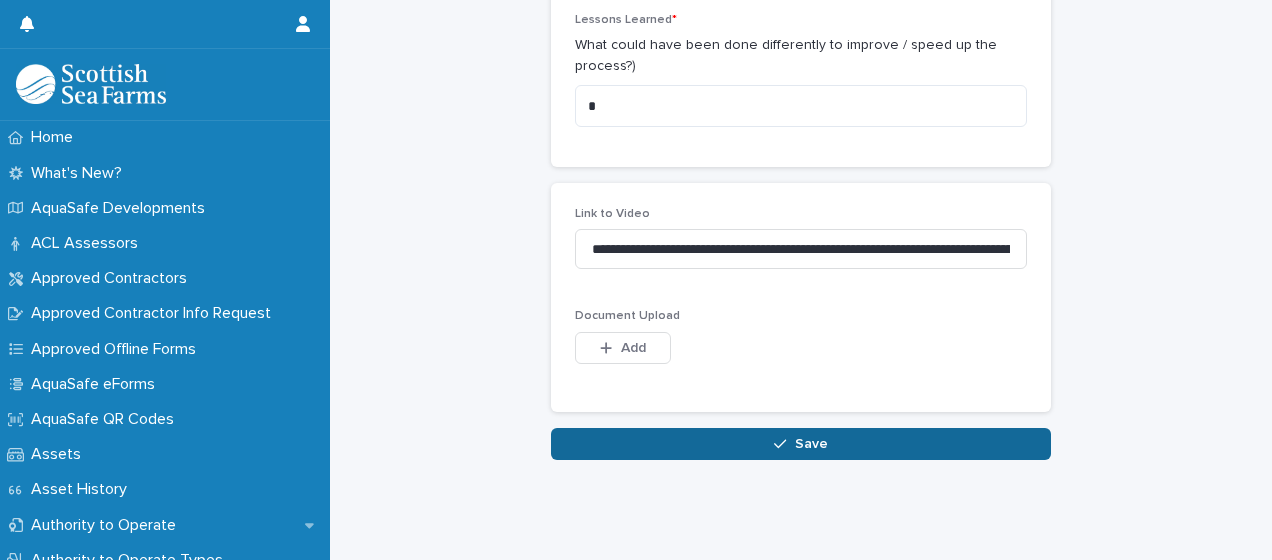 click at bounding box center (784, 444) 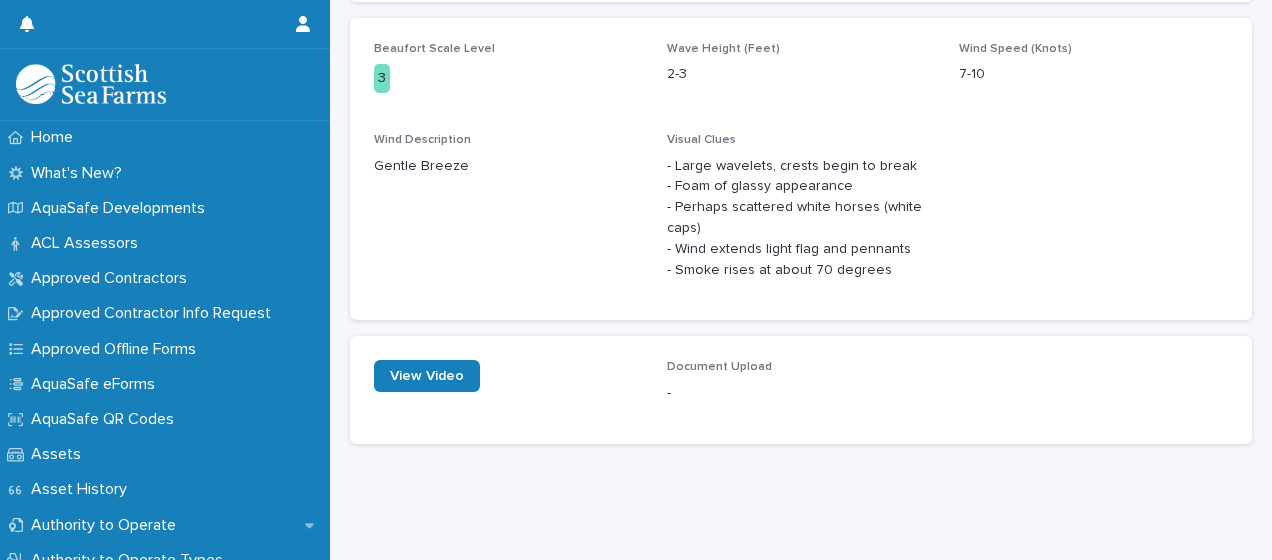 scroll, scrollTop: 0, scrollLeft: 0, axis: both 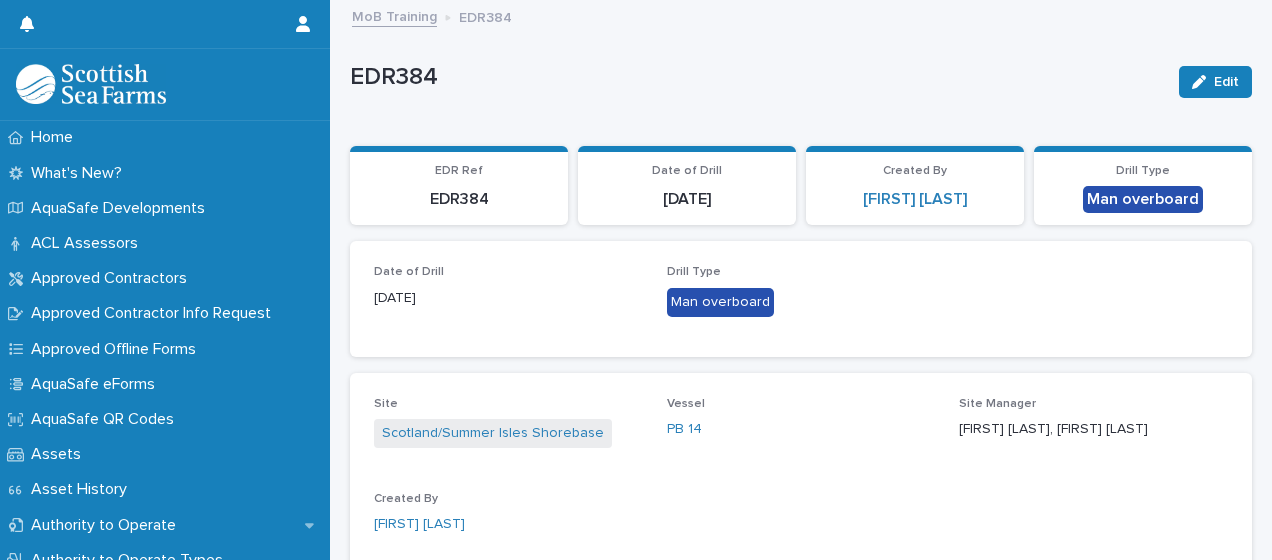 click on "MoB Training EDR384" at bounding box center (810, 18) 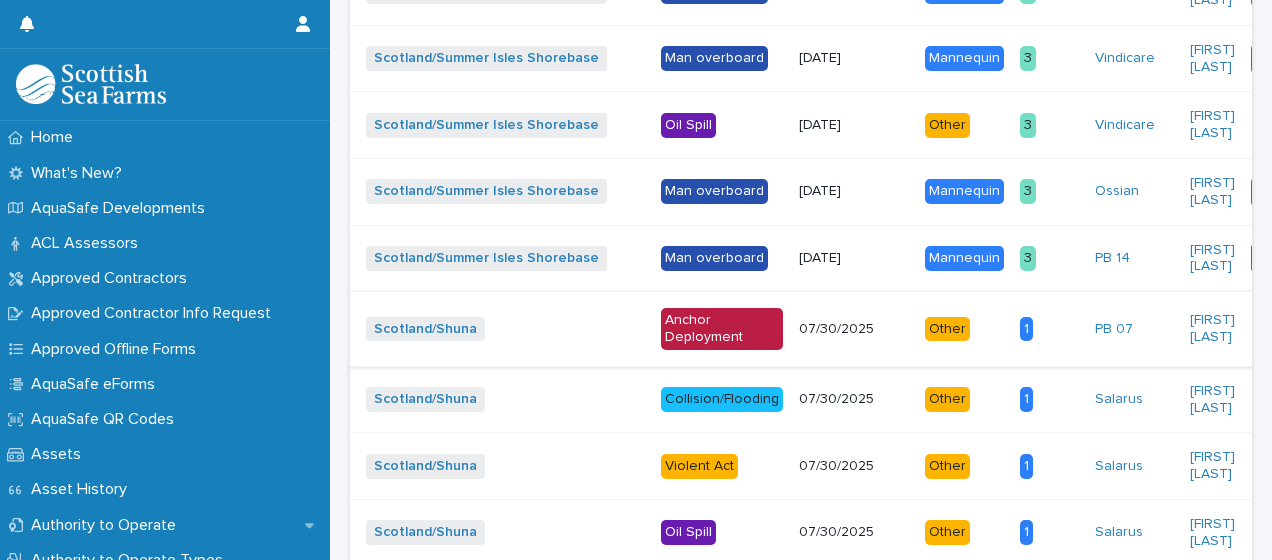 scroll, scrollTop: 700, scrollLeft: 0, axis: vertical 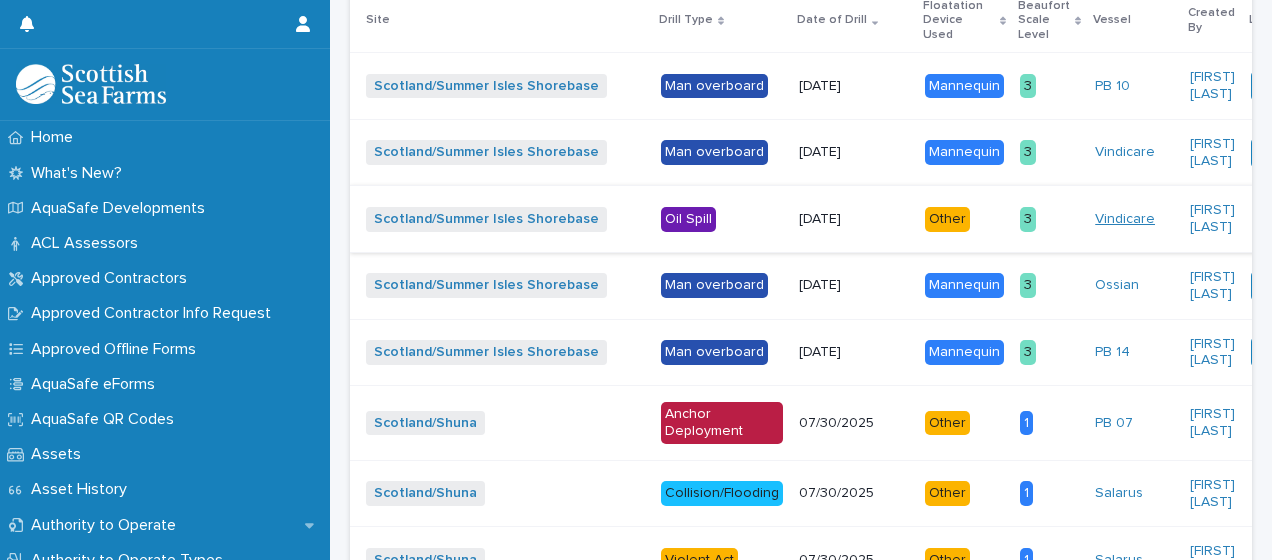 click on "Vindicare" at bounding box center (1125, 219) 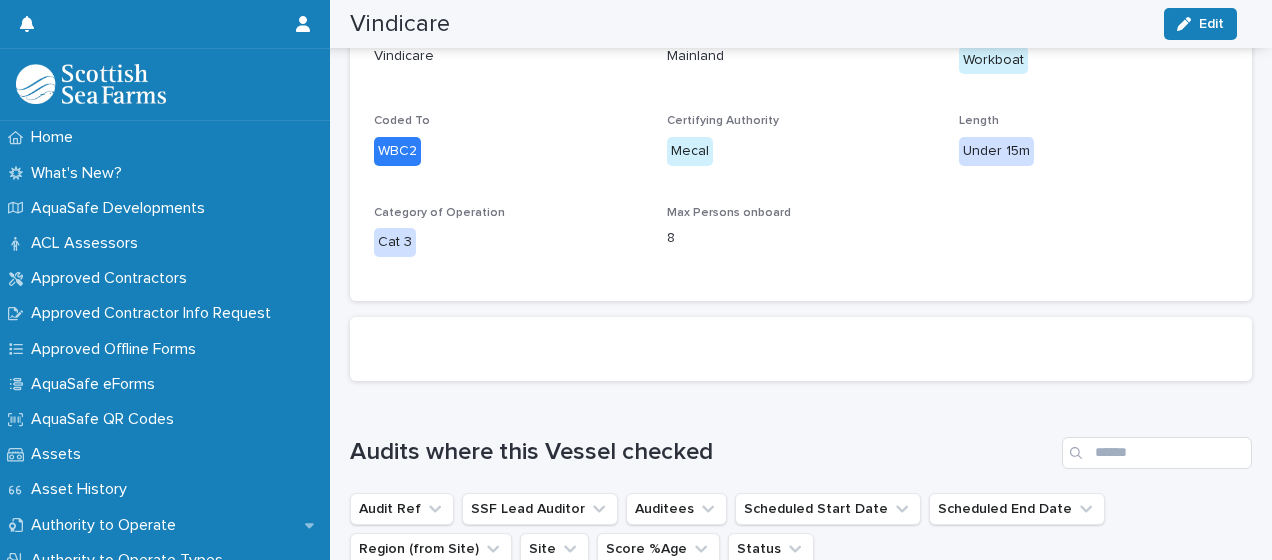 scroll, scrollTop: 0, scrollLeft: 0, axis: both 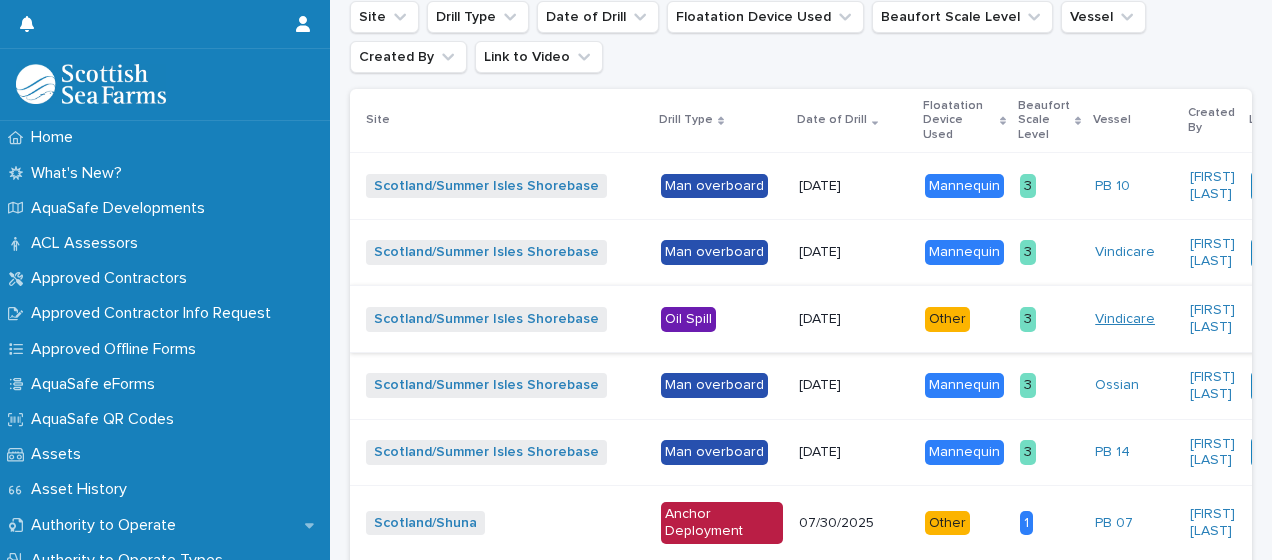 click on "Vindicare" at bounding box center (1125, 319) 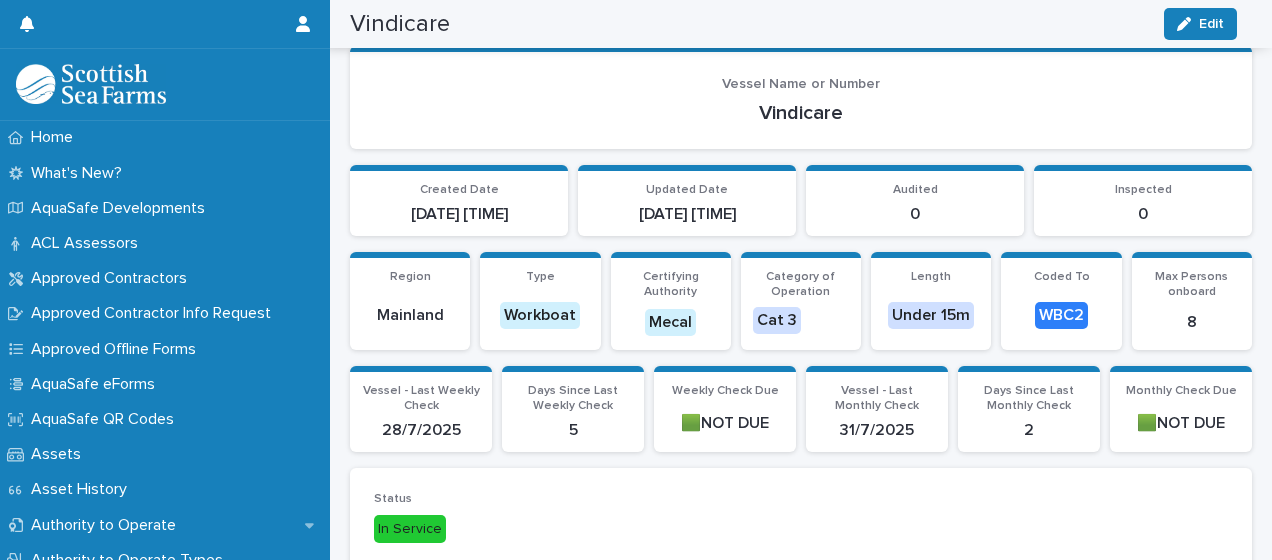 scroll, scrollTop: 0, scrollLeft: 0, axis: both 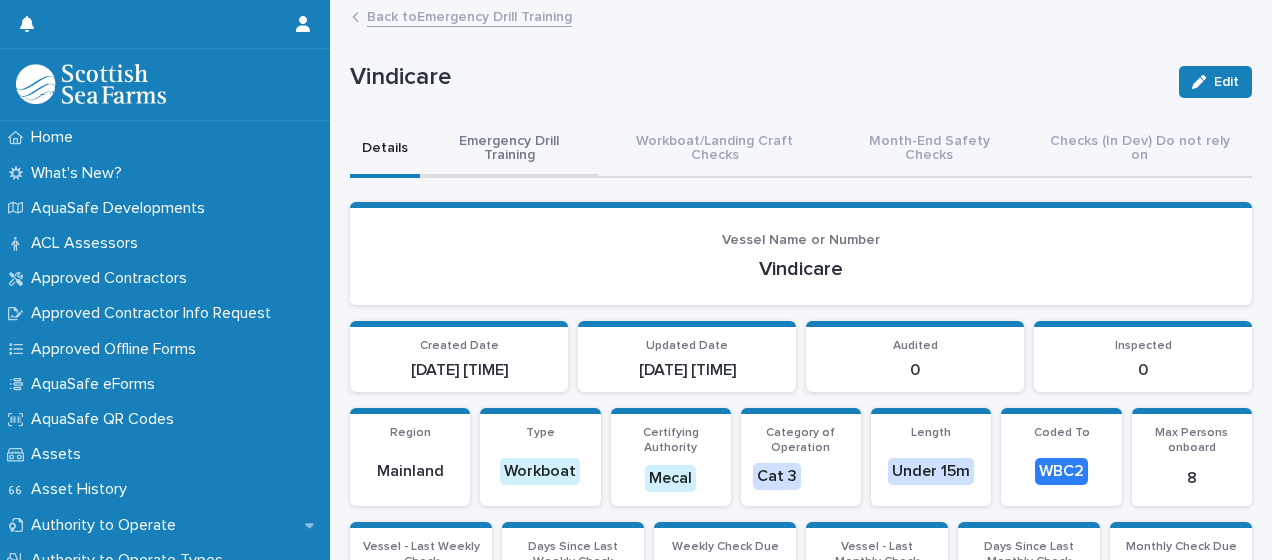 click on "Emergency Drill Training" at bounding box center (509, 150) 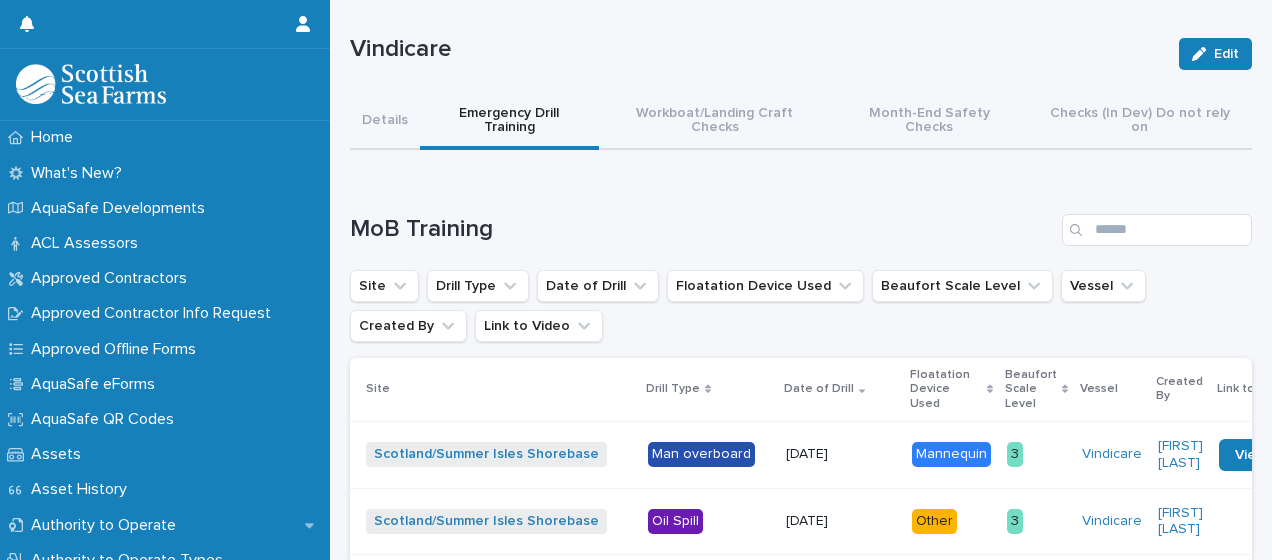 scroll, scrollTop: 0, scrollLeft: 0, axis: both 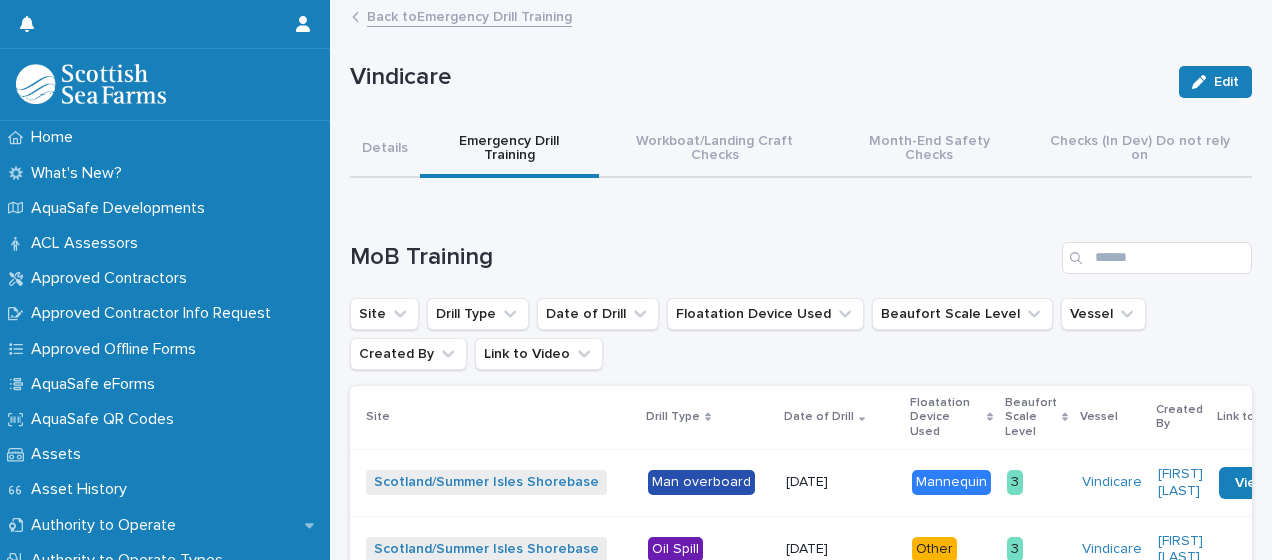click on "Loading... Saving… MoB Training Site Drill Type Date of Drill Floatation Device Used Beaufort Scale Level Vessel Created By Link to Video Site Drill Type Date of Drill Floatation Device Used Beaufort Scale Level Vessel Created By Link to Video [STATE]/Summer Isles Shorebase   + 0 Man overboard [DATE] Mannequin 3 Vindicare   Mark [LAST]   View Video [STATE]/Summer Isles Shorebase   + 0 Oil Spill [DATE] Other 3 Vindicare   John [LAST]     [STATE]/Summer Isles Shorebase   + 0 Man overboard [DATE] Mannequin 0 Vindicare   Mark [LAST]   View Video [STATE]/Summer Isles Shorebase   + 0 Violent Act [DATE] Other 4 Vindicare   John [LAST]     [STATE]/Summer Isles Shorebase   + 0 Aid to Other Vessels [DATE] Other 3 Vindicare   John [LAST]     [STATE]/Summer Isles Shorebase   + 0 Man overboard [DATE] Mannequin 2 Vindicare   Seumas [LAST]     [STATE]/Summer Isles Shorebase   + 0 Main Propulsion or Steering Failure [DATE] Other 3 Vindicare   John [LAST]       + 0 Violent Act" at bounding box center (801, 981) 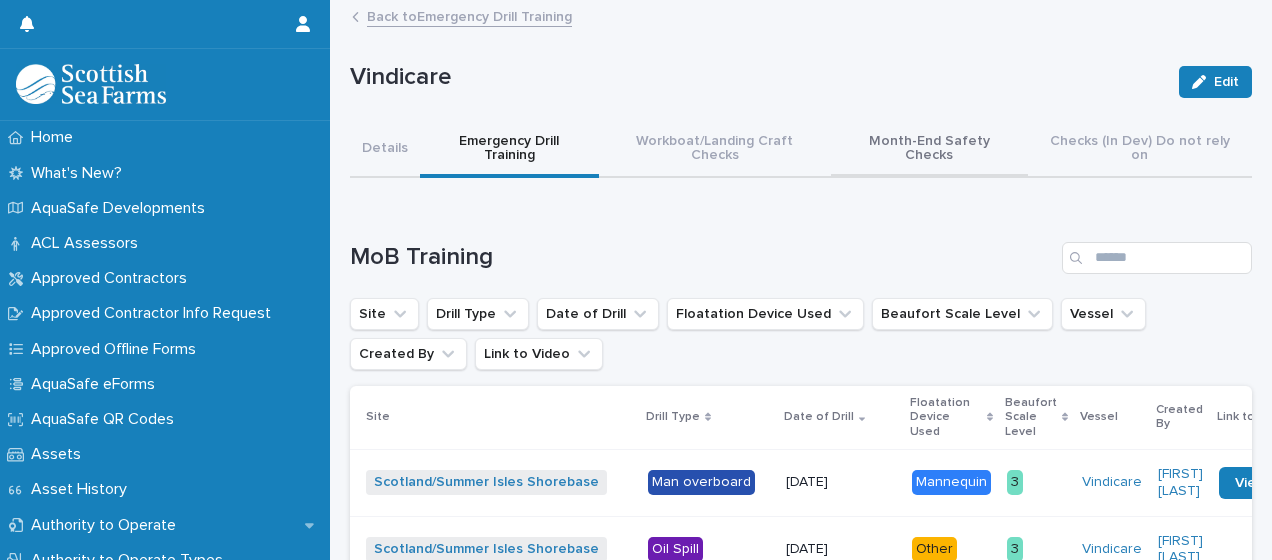 click on "Month-End Safety Checks" at bounding box center [929, 150] 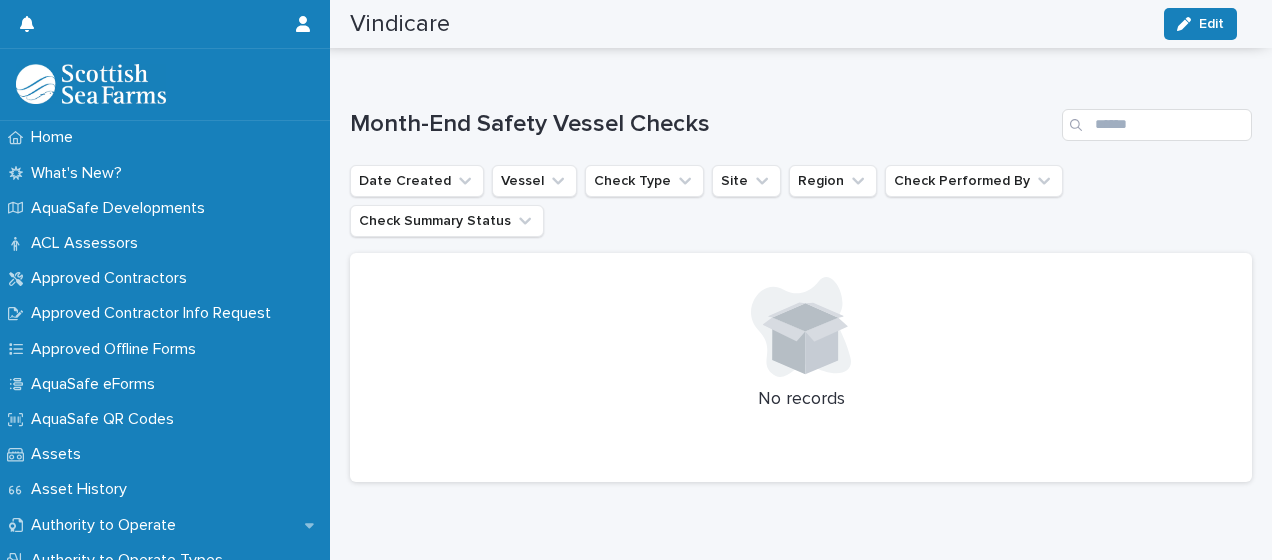 scroll, scrollTop: 0, scrollLeft: 0, axis: both 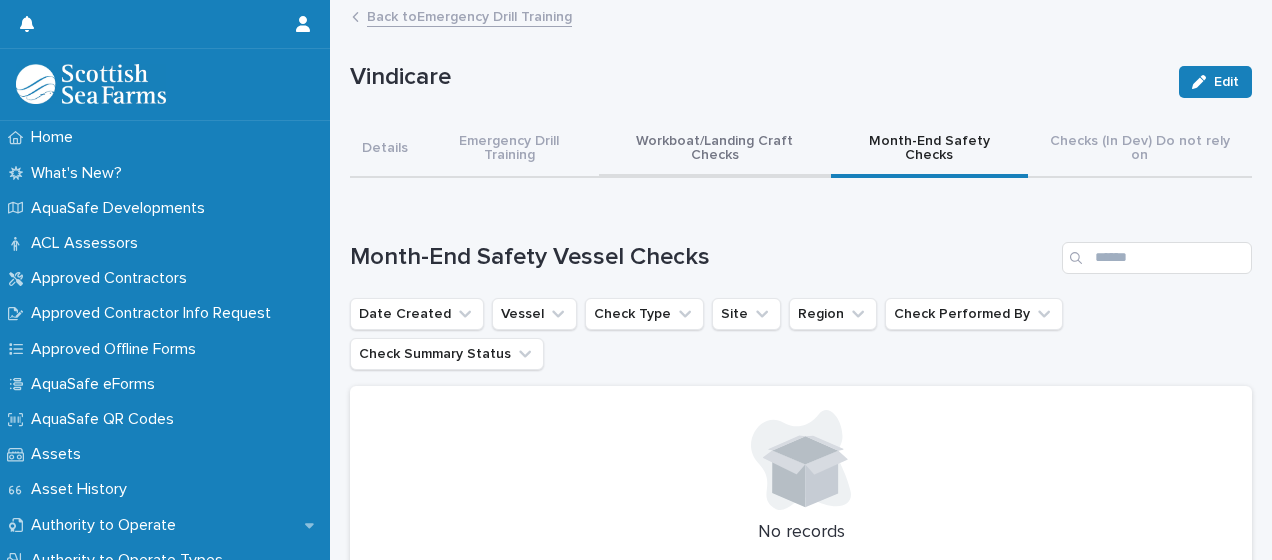 click on "Workboat/Landing Craft Checks" at bounding box center (715, 150) 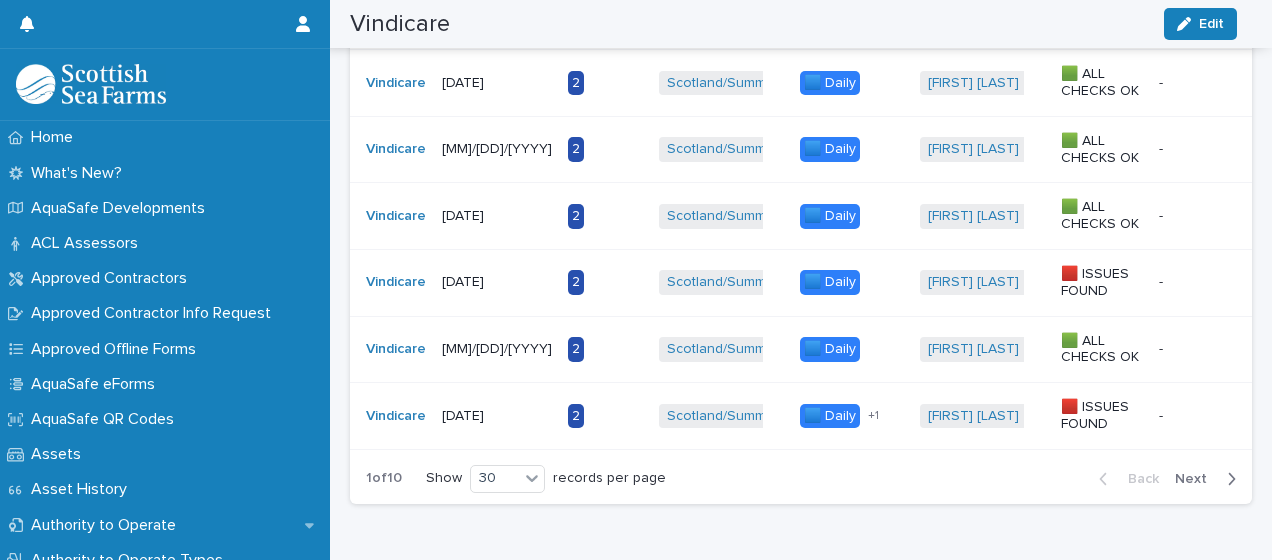 scroll, scrollTop: 2151, scrollLeft: 0, axis: vertical 